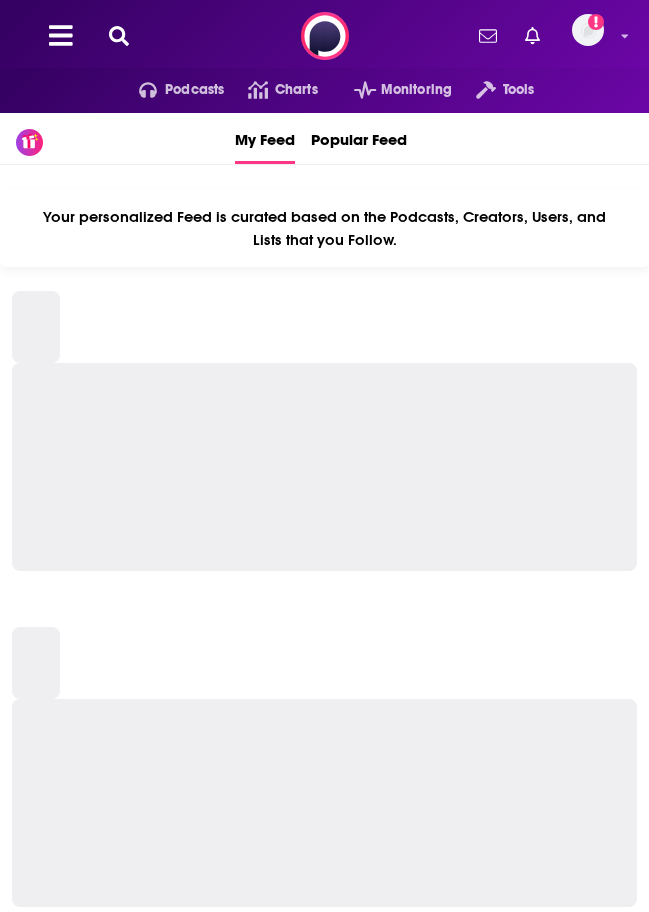 scroll, scrollTop: 0, scrollLeft: 0, axis: both 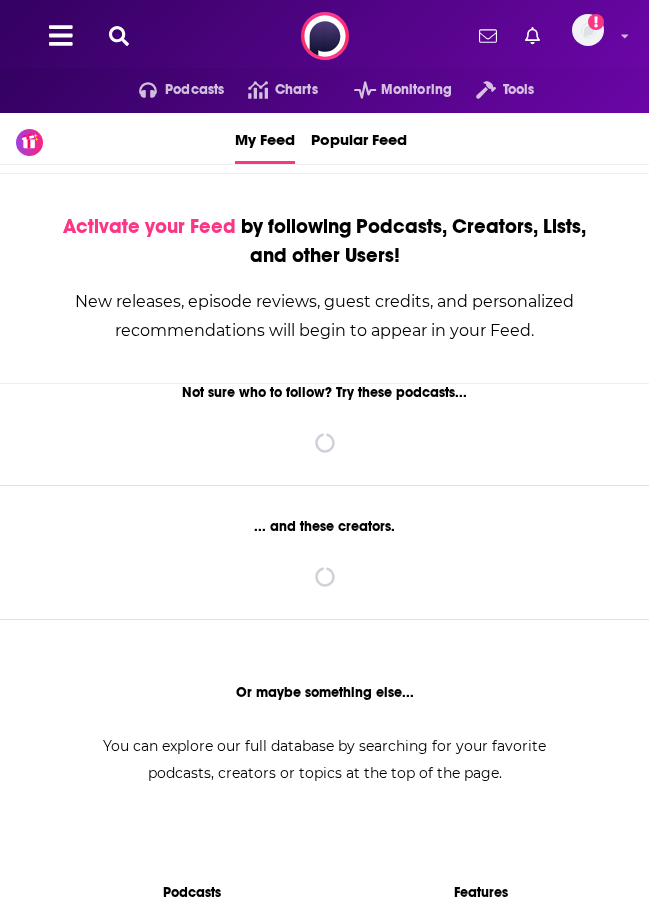 drag, startPoint x: 0, startPoint y: 577, endPoint x: -102, endPoint y: 582, distance: 102.122475 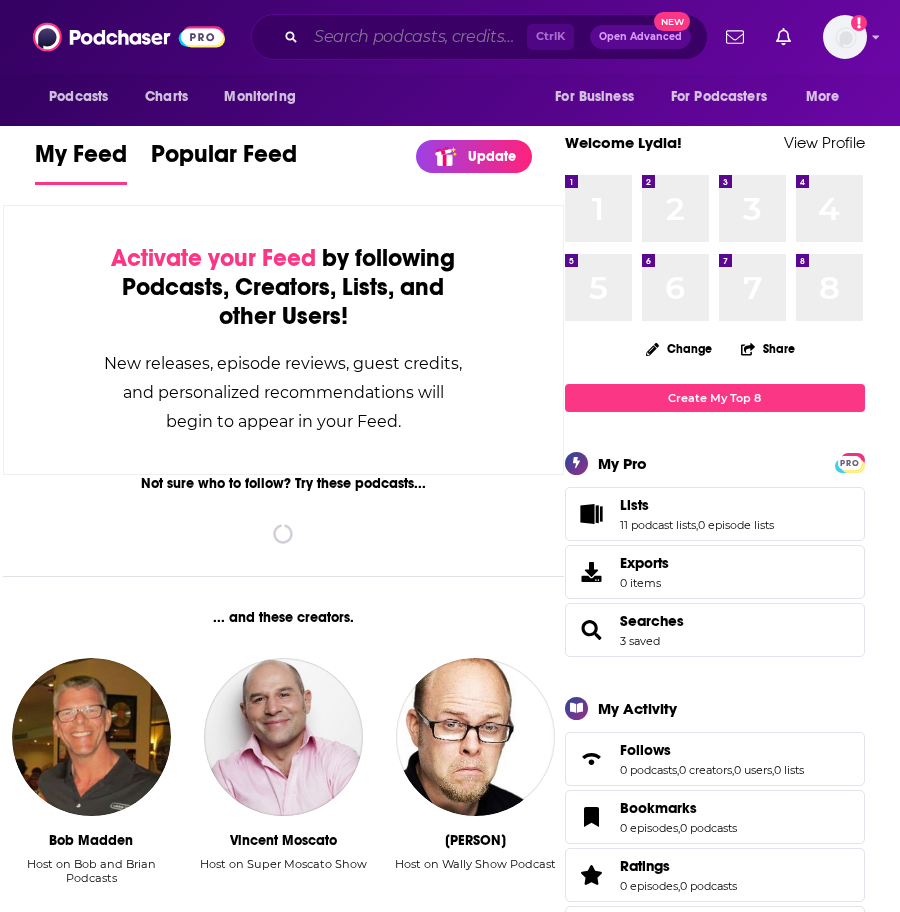 click at bounding box center (416, 37) 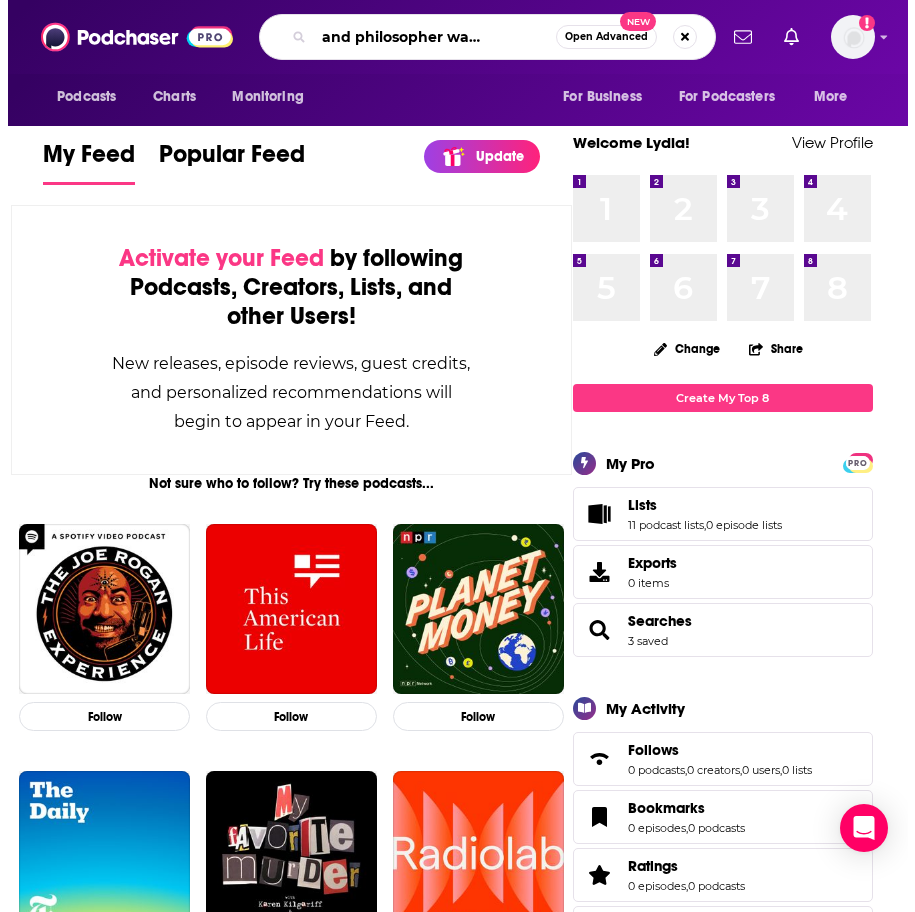 scroll, scrollTop: 0, scrollLeft: 70, axis: horizontal 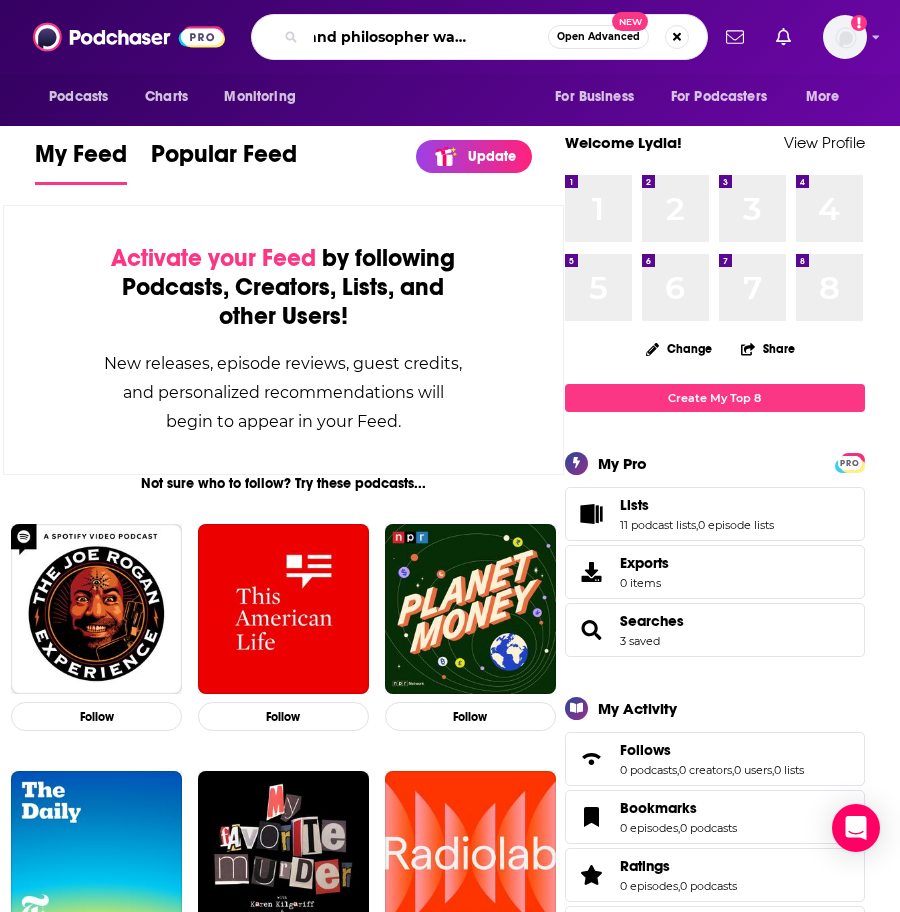 type on "a pastor and philosopher walk into a bar" 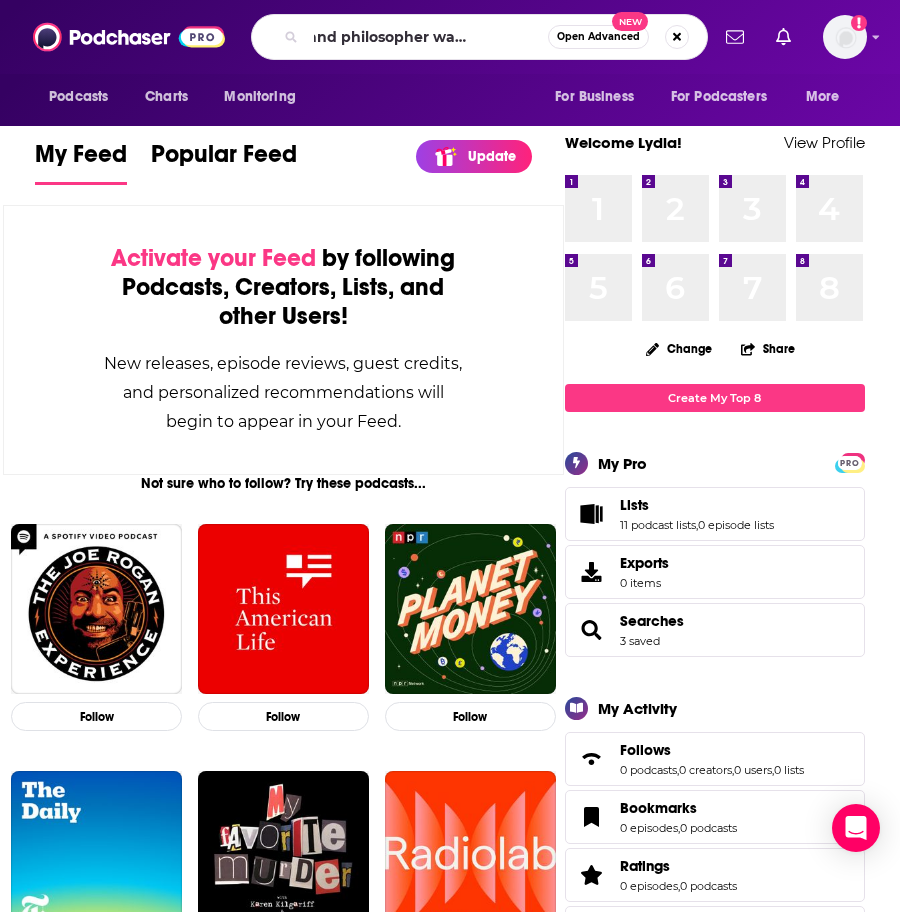 scroll, scrollTop: 0, scrollLeft: 0, axis: both 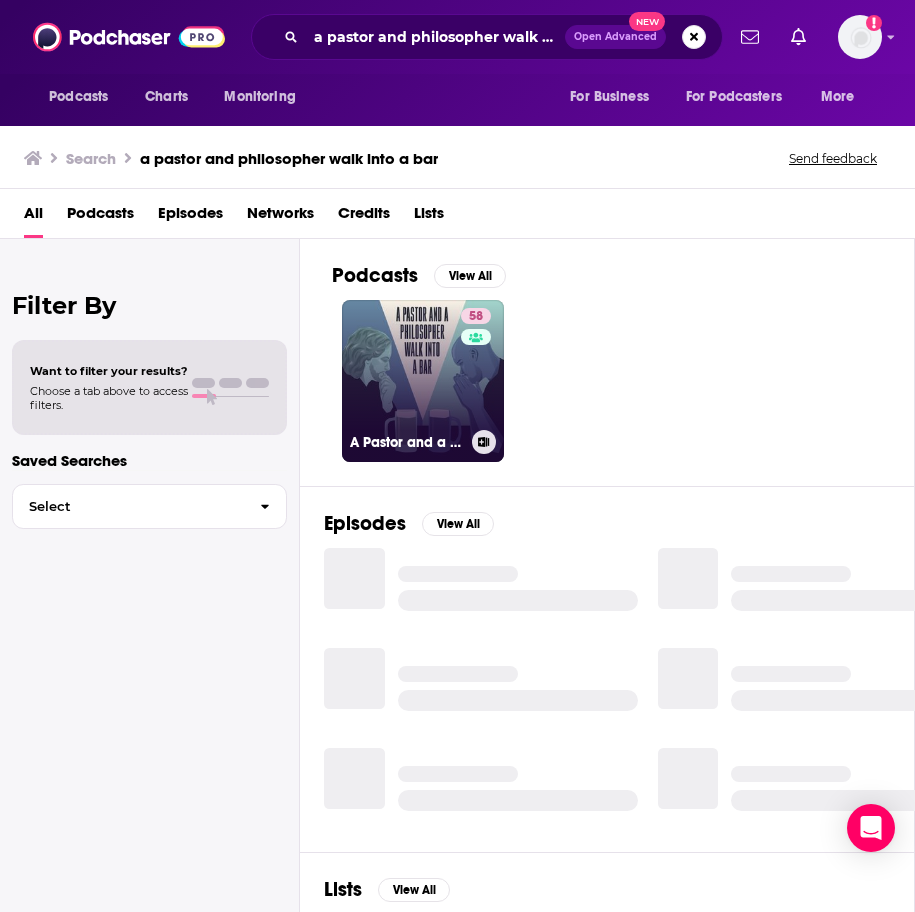 click on "[NUMBER] [PODCAST_TITLE]" at bounding box center (423, 381) 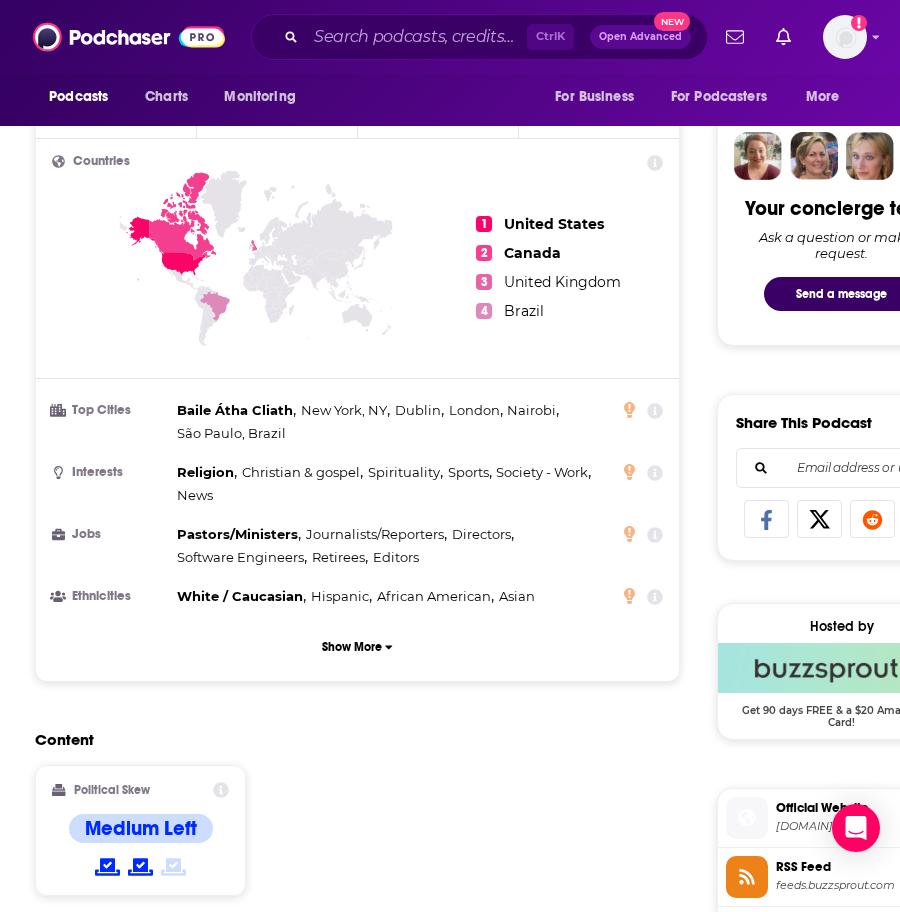 scroll, scrollTop: 1500, scrollLeft: 0, axis: vertical 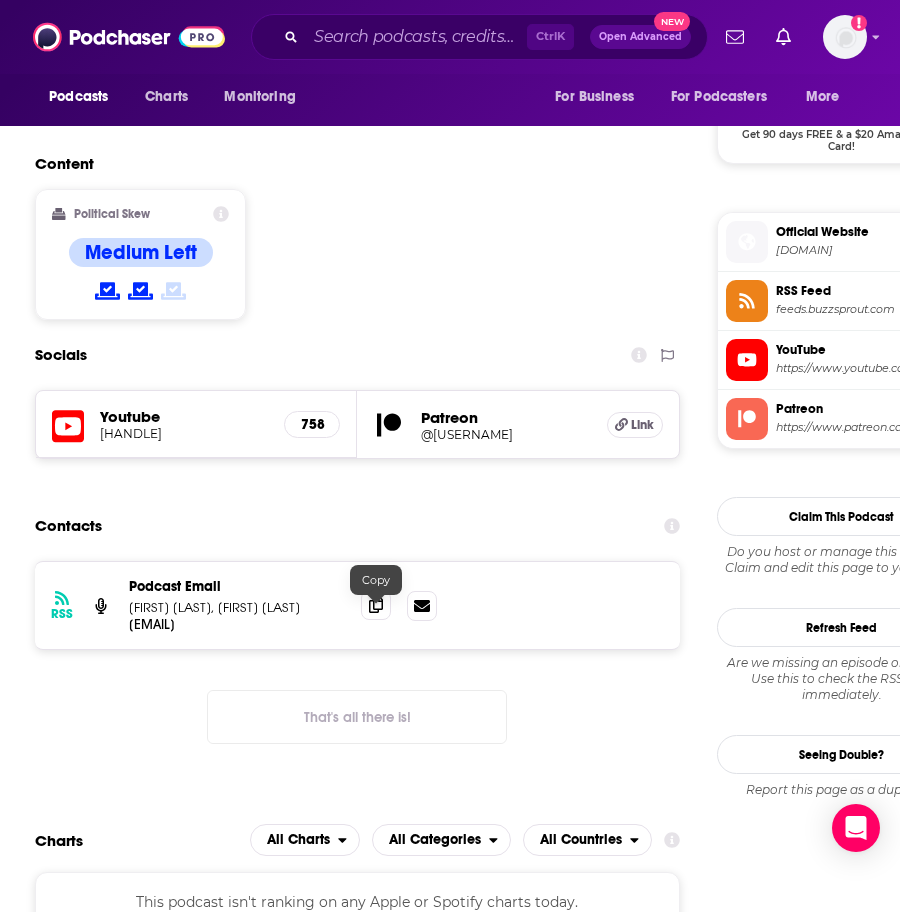 click at bounding box center [376, 605] 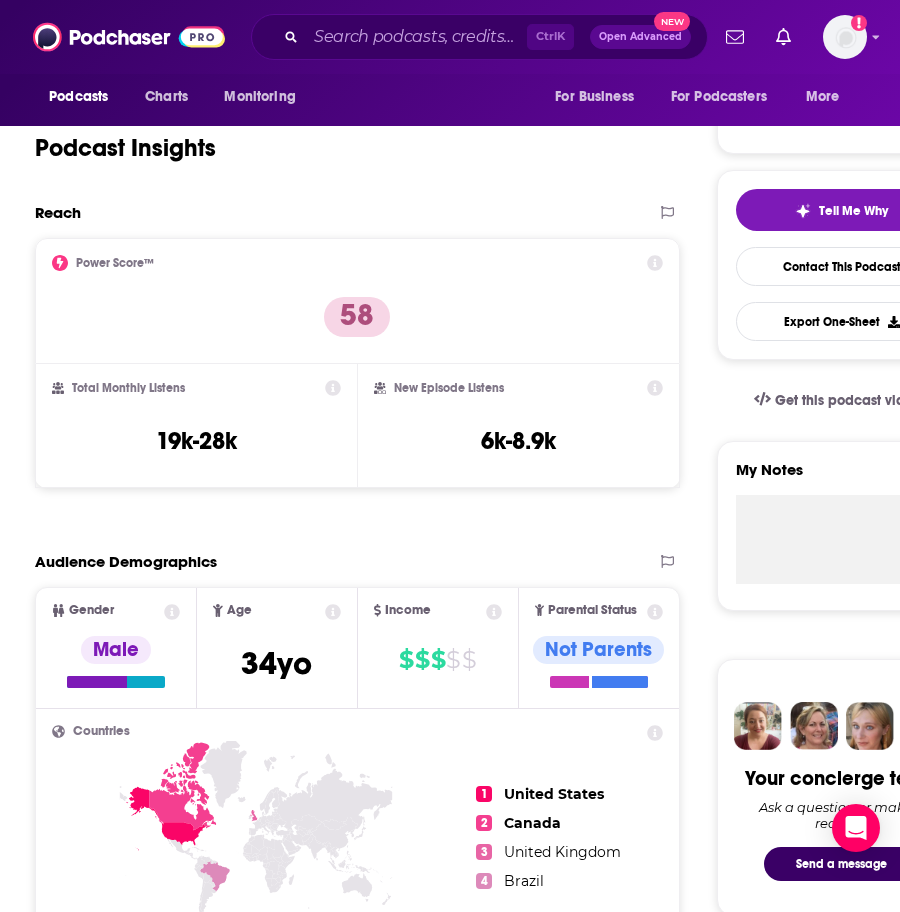 scroll, scrollTop: 0, scrollLeft: 0, axis: both 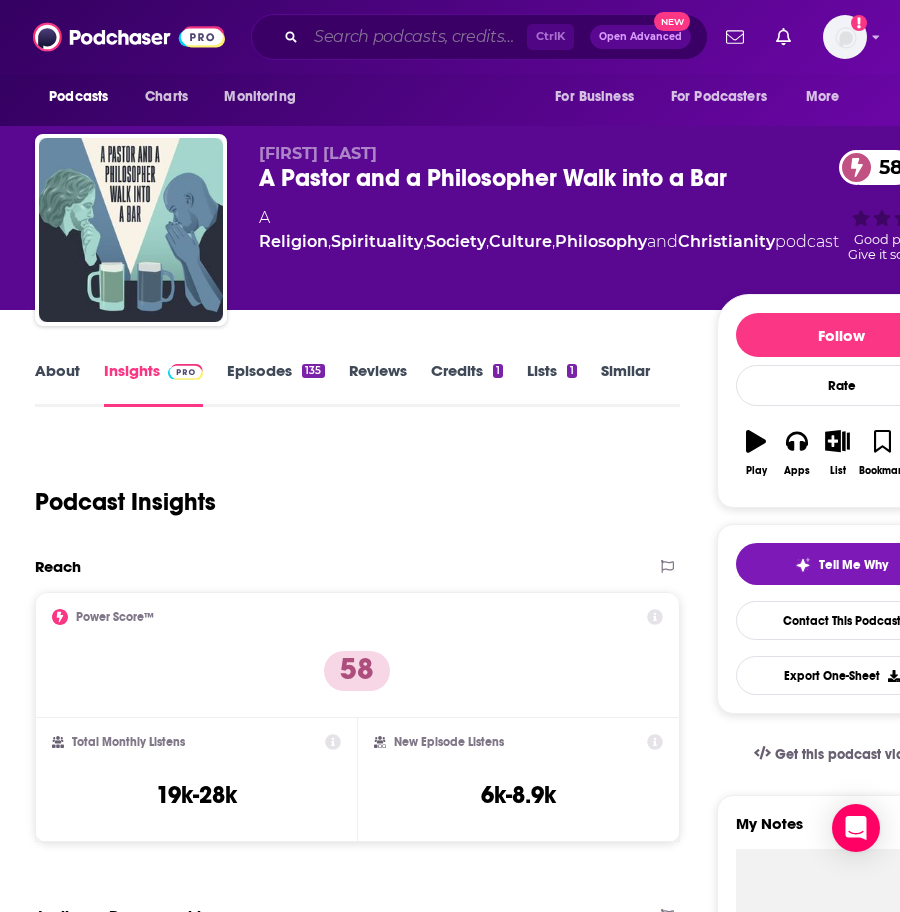 click at bounding box center (416, 37) 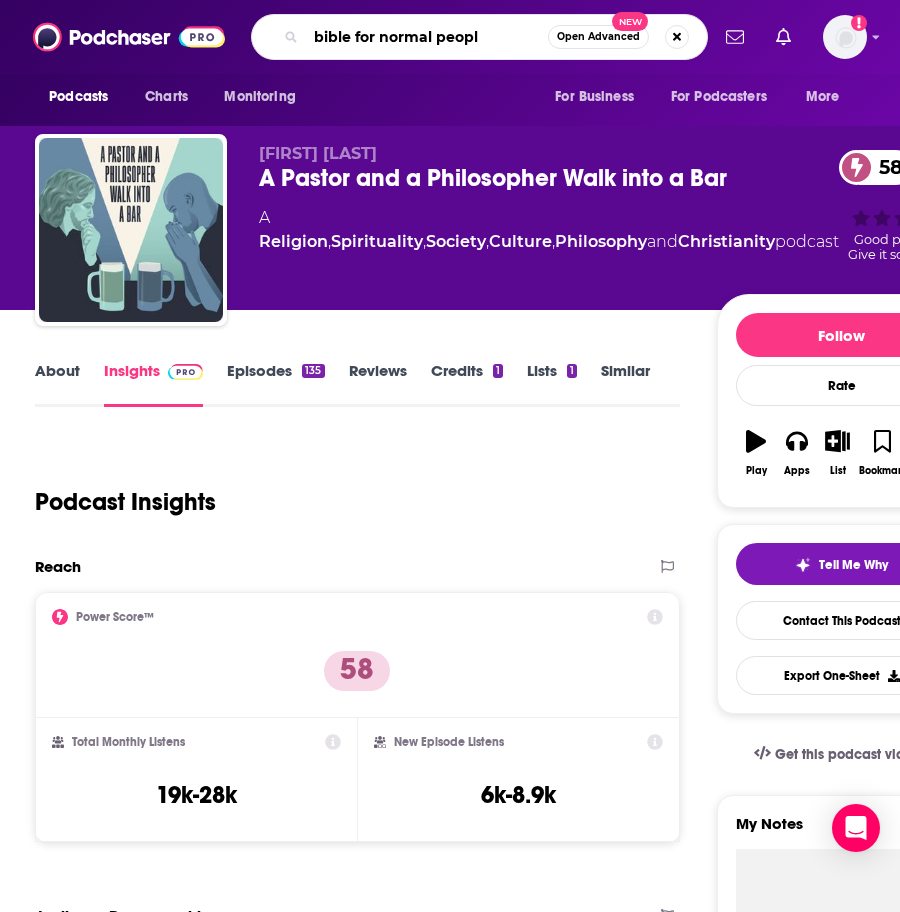 type on "bible for normal people" 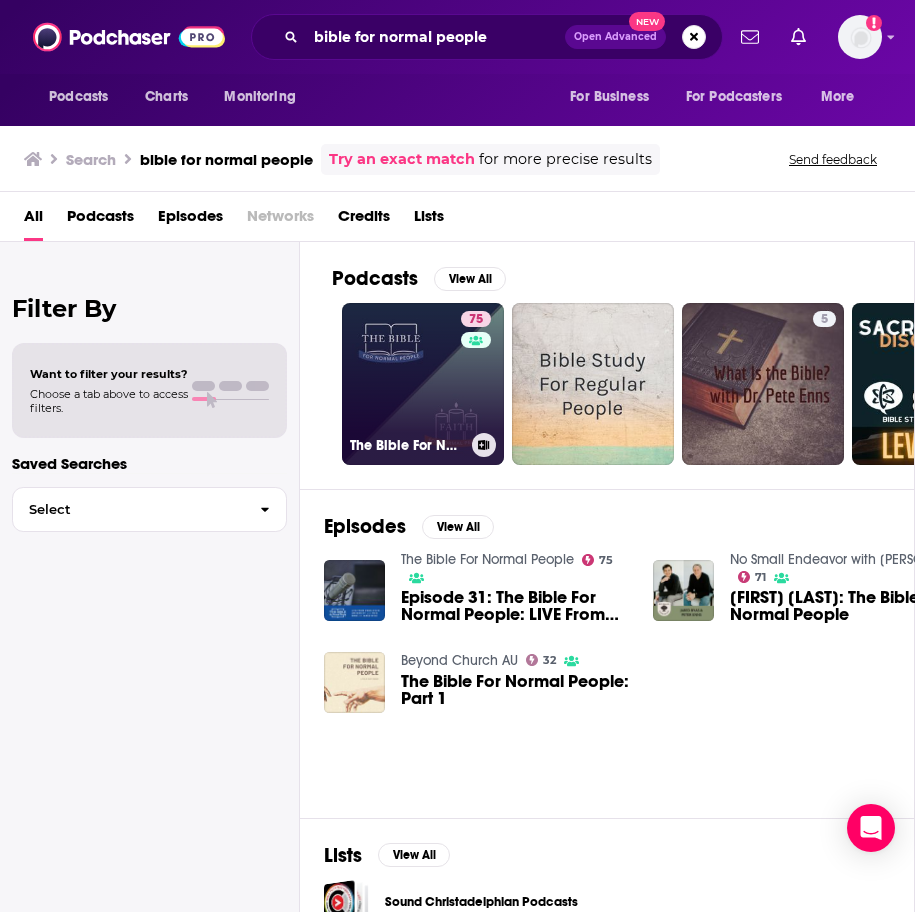 click on "75 The Bible For Normal People" at bounding box center [423, 384] 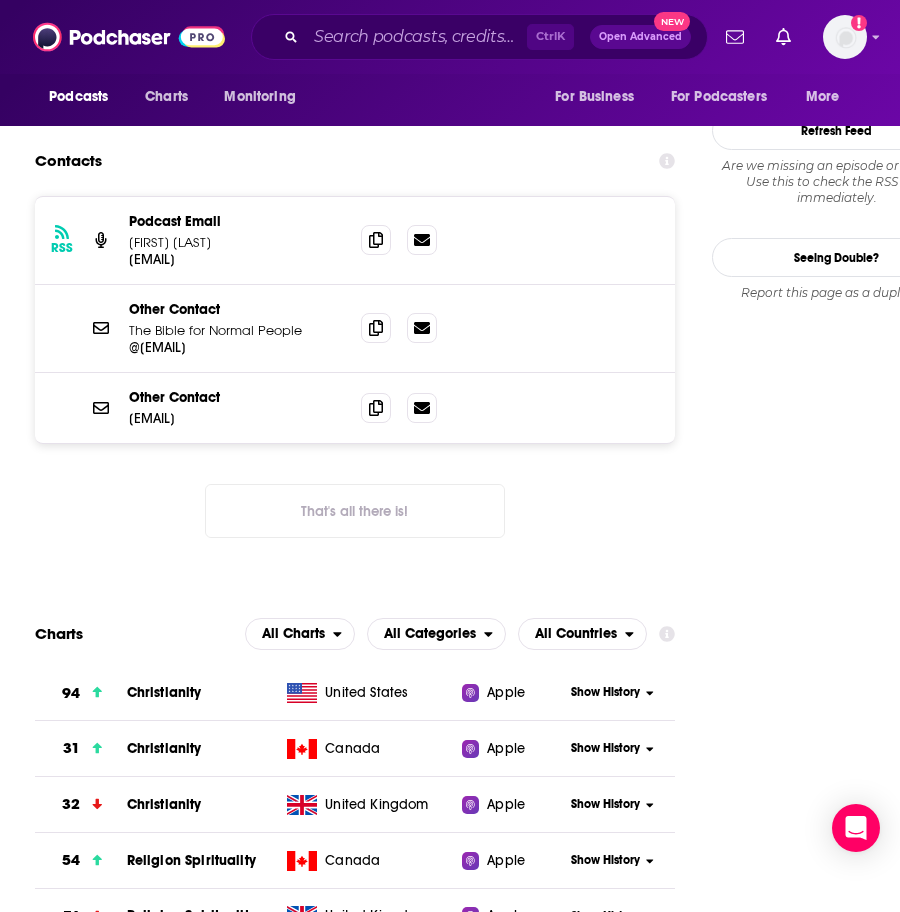 scroll, scrollTop: 2100, scrollLeft: 0, axis: vertical 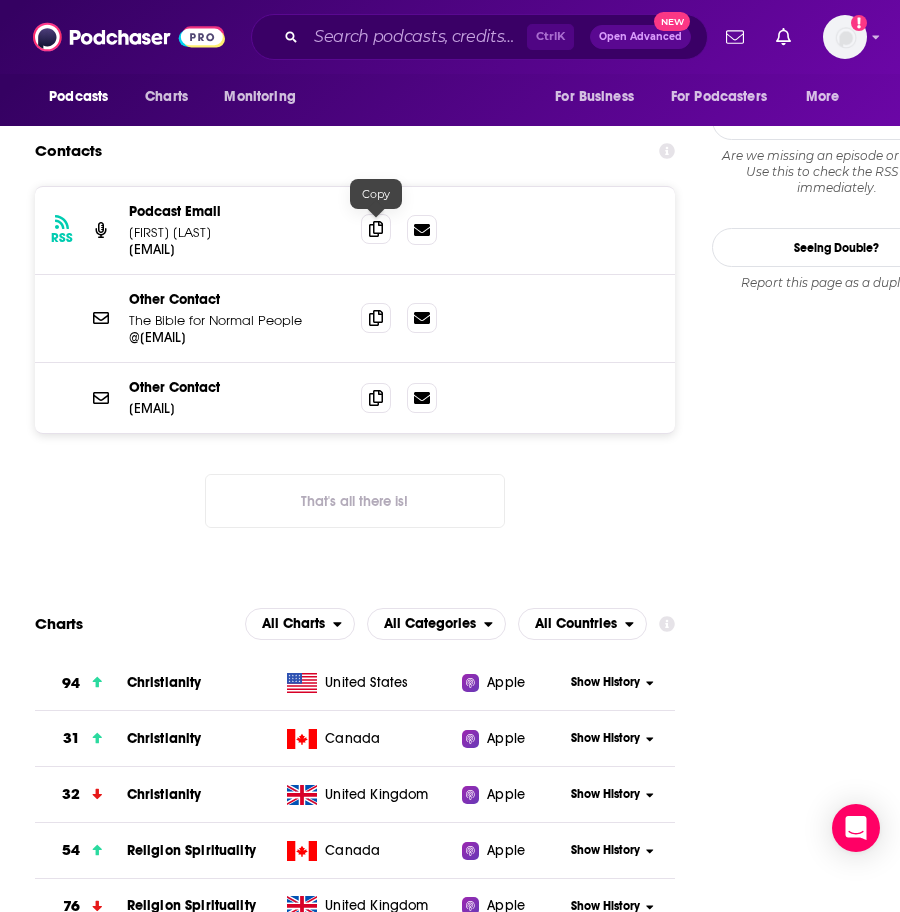 click at bounding box center [376, 229] 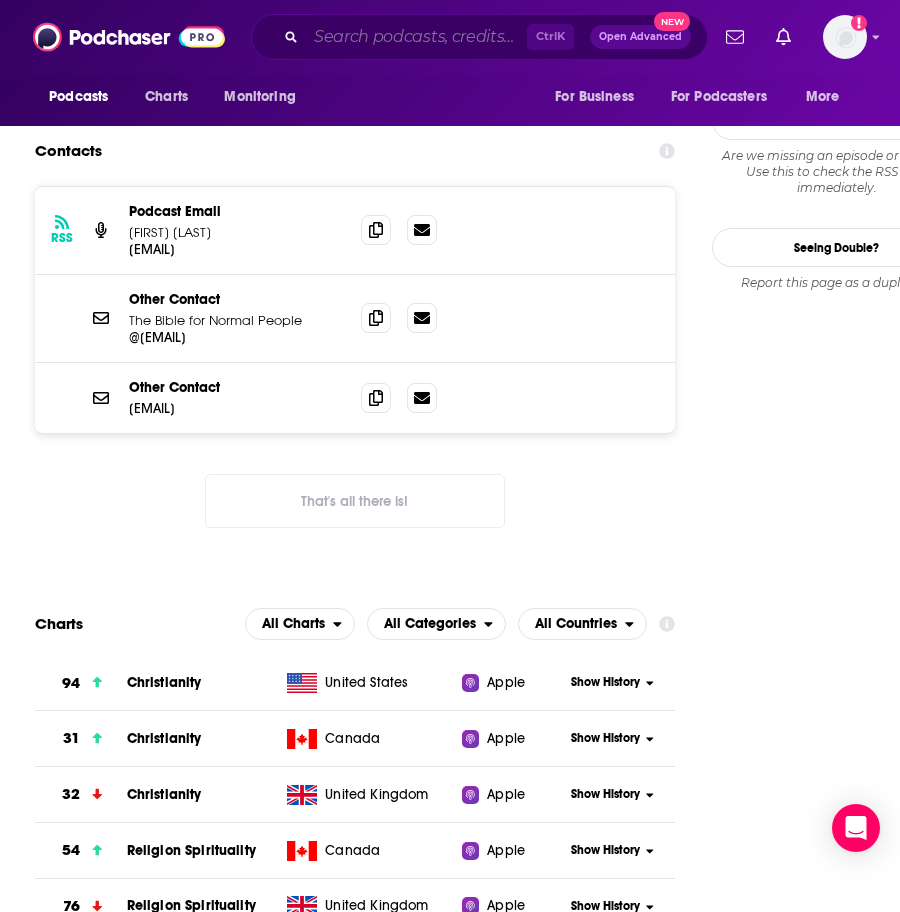 click at bounding box center [416, 37] 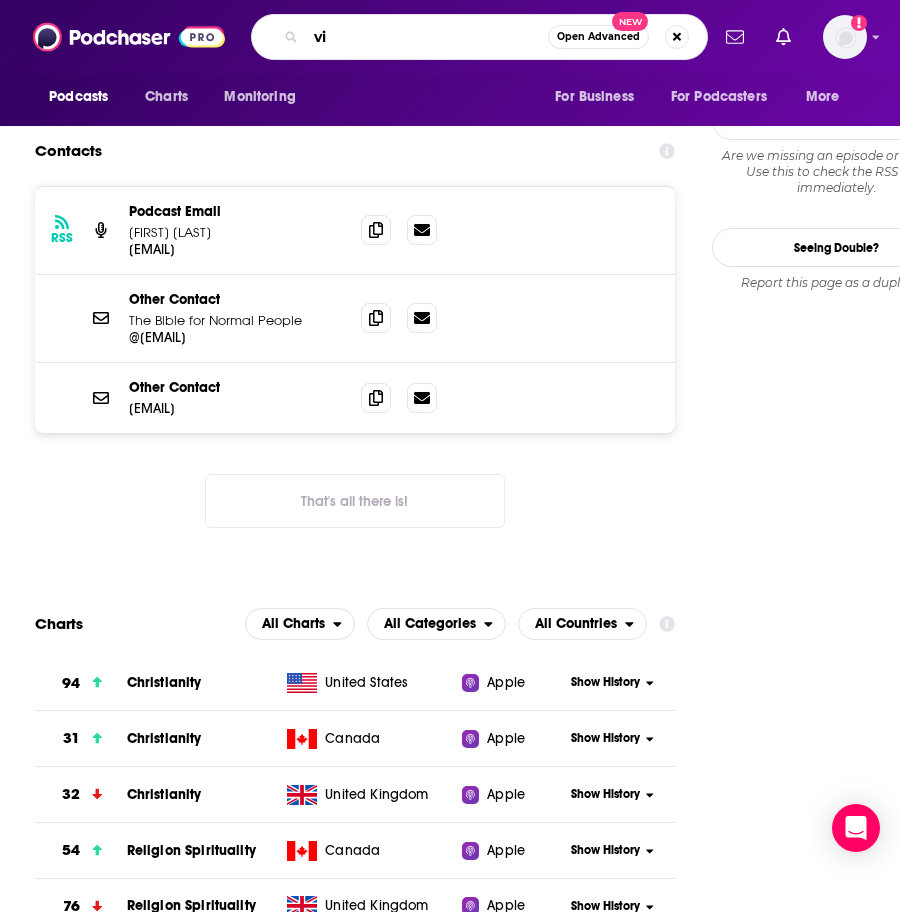 type on "v" 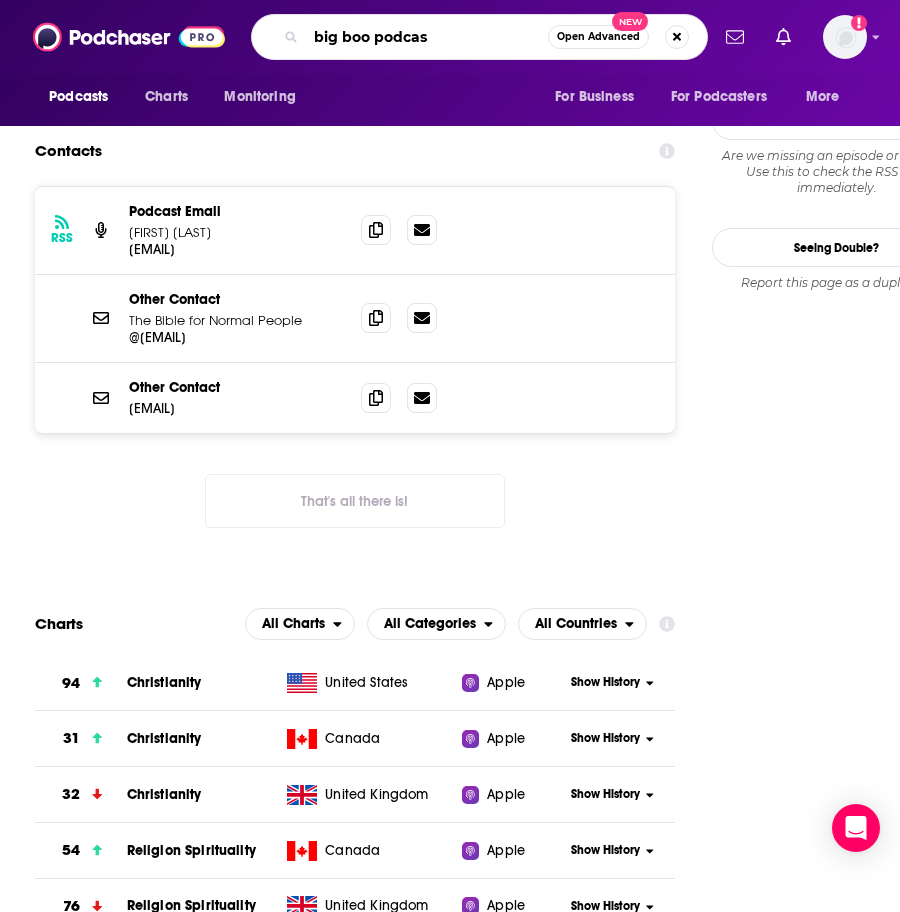 type on "big boo podcast" 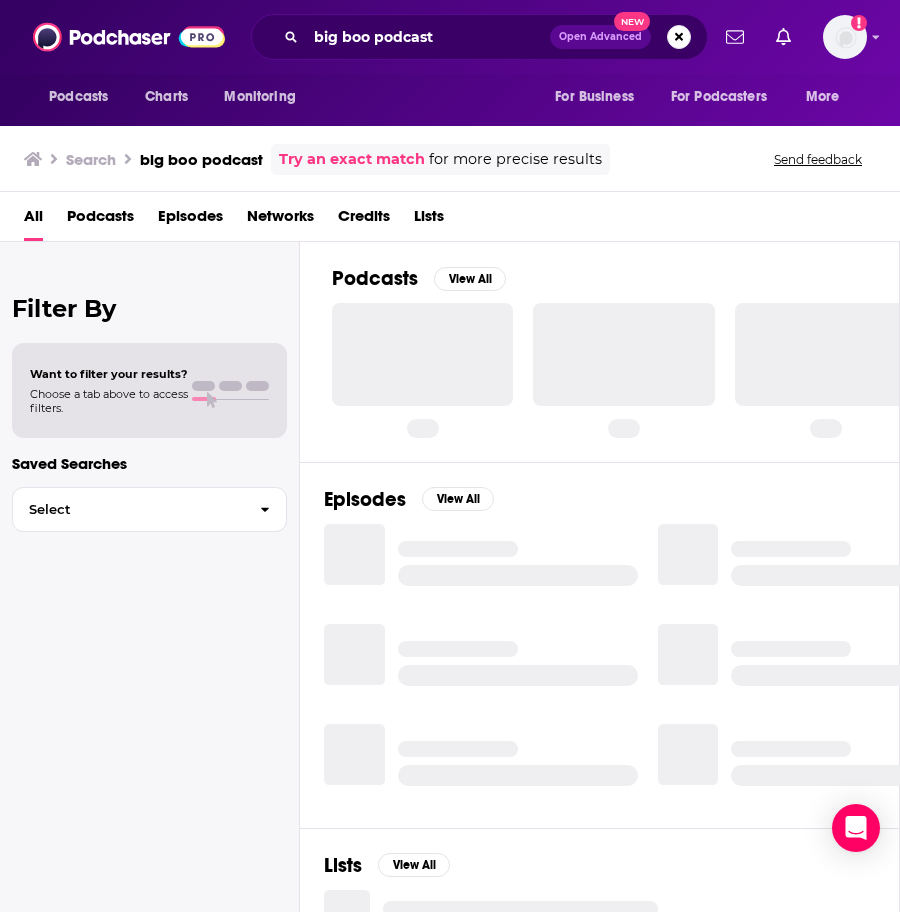 scroll, scrollTop: 0, scrollLeft: 0, axis: both 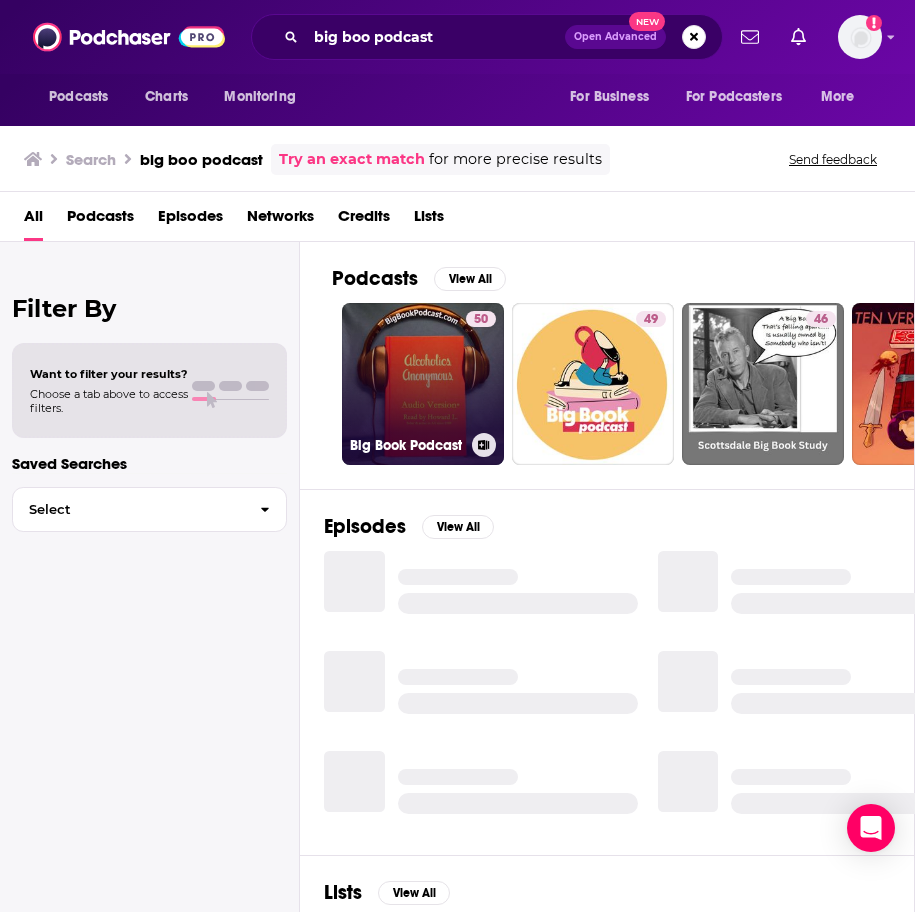 click on "50 Big Book Podcast" at bounding box center (423, 384) 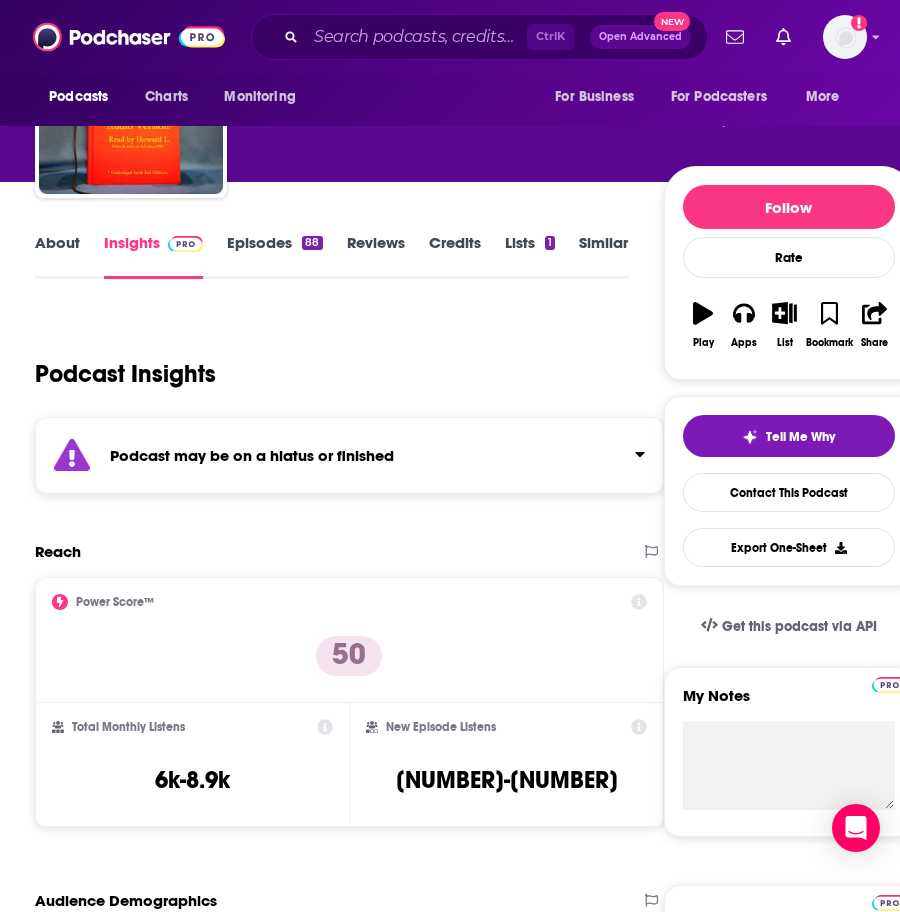 scroll, scrollTop: 0, scrollLeft: 0, axis: both 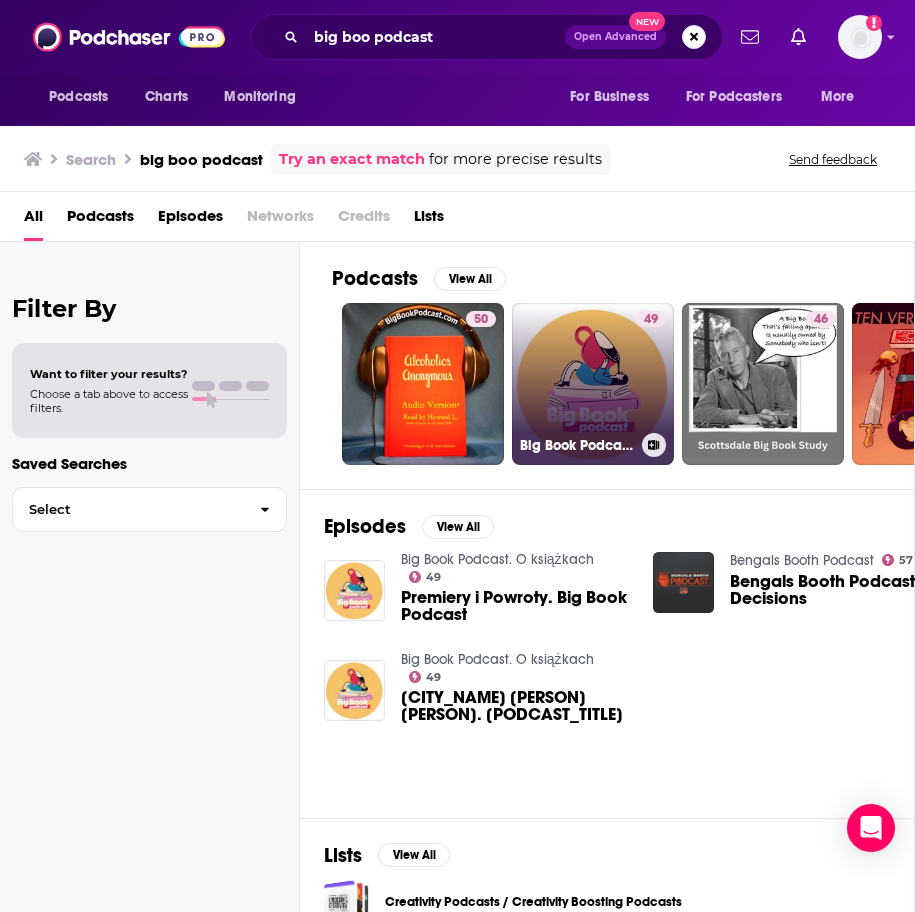 click on "49 Big Book Podcast. O książkach" at bounding box center [593, 384] 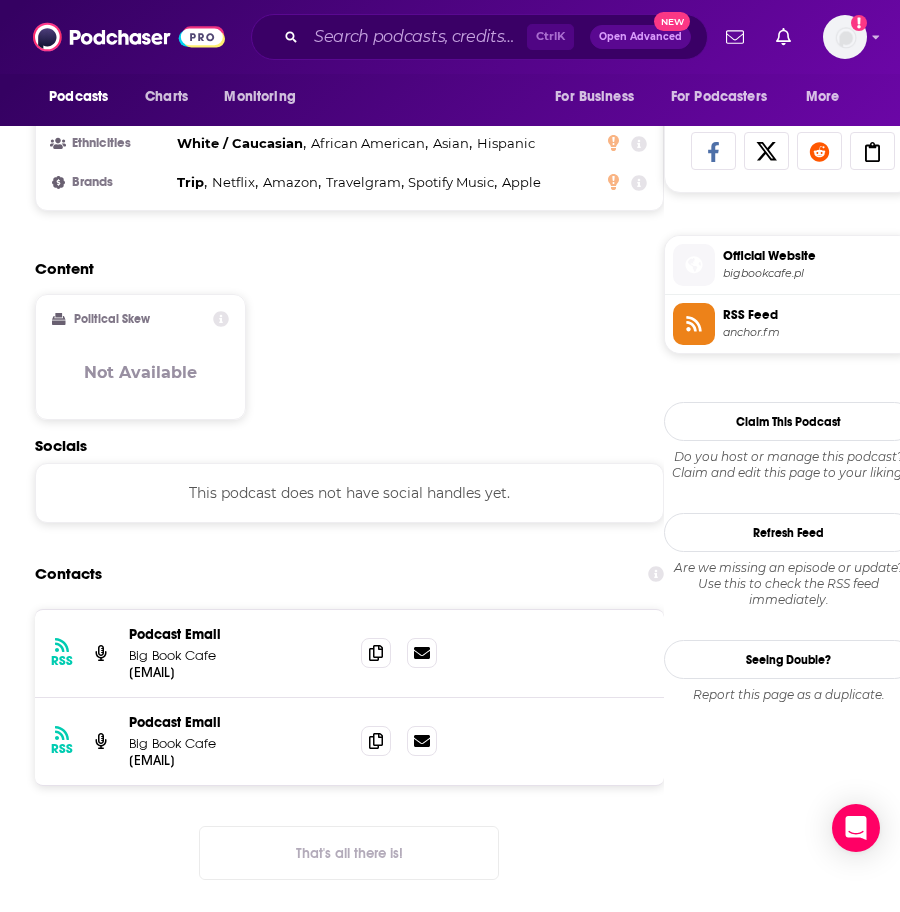 scroll, scrollTop: 1500, scrollLeft: 0, axis: vertical 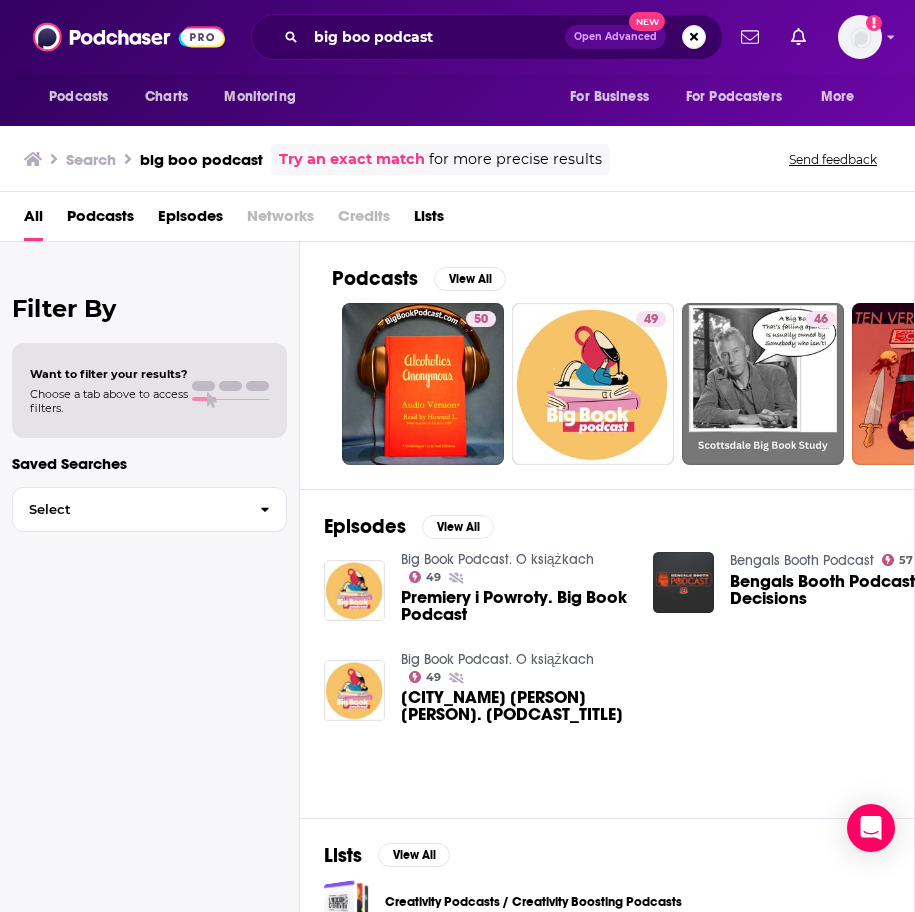 click on "[PODCAST_TITLE] Open Advanced New" at bounding box center (487, 37) 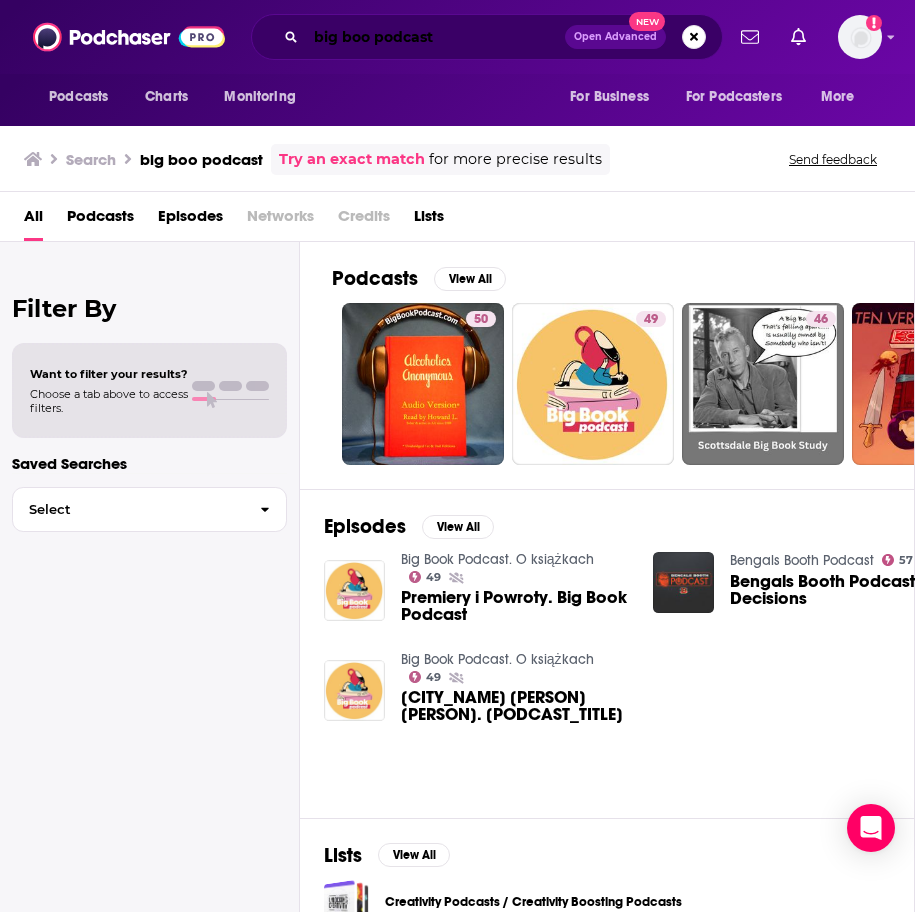 click on "big boo podcast" at bounding box center [435, 37] 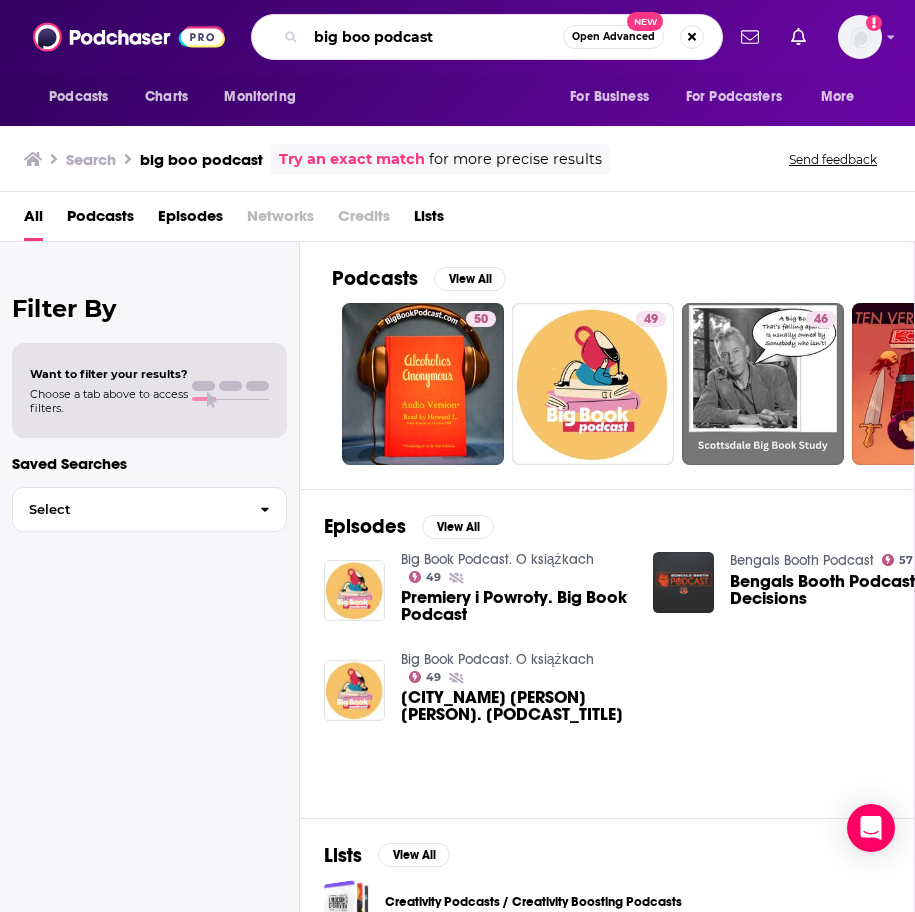 click on "big boo podcast" at bounding box center [434, 37] 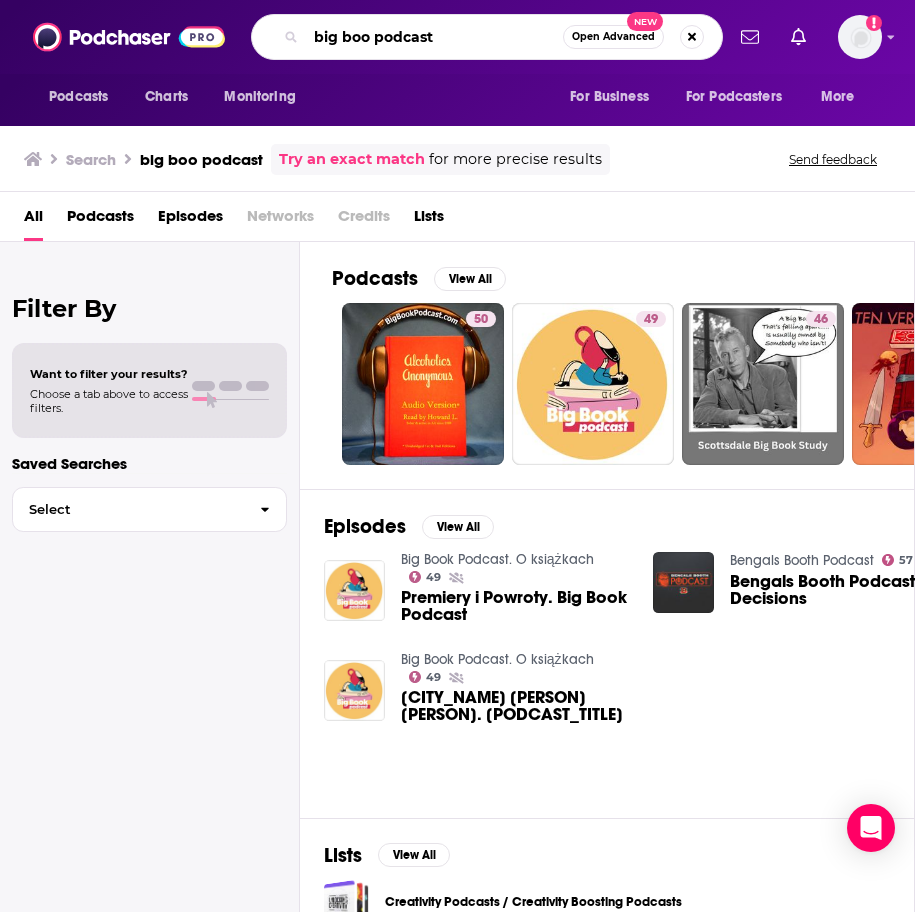 click on "big boo podcast" at bounding box center (434, 37) 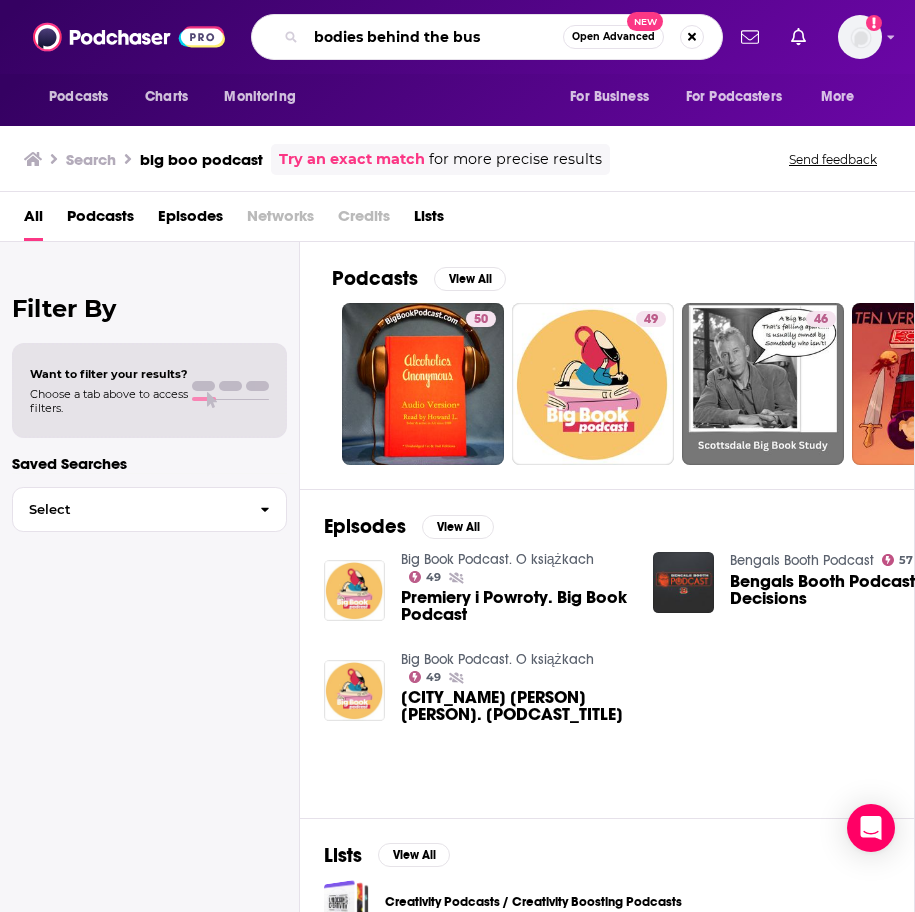 type on "bodies behind the bus" 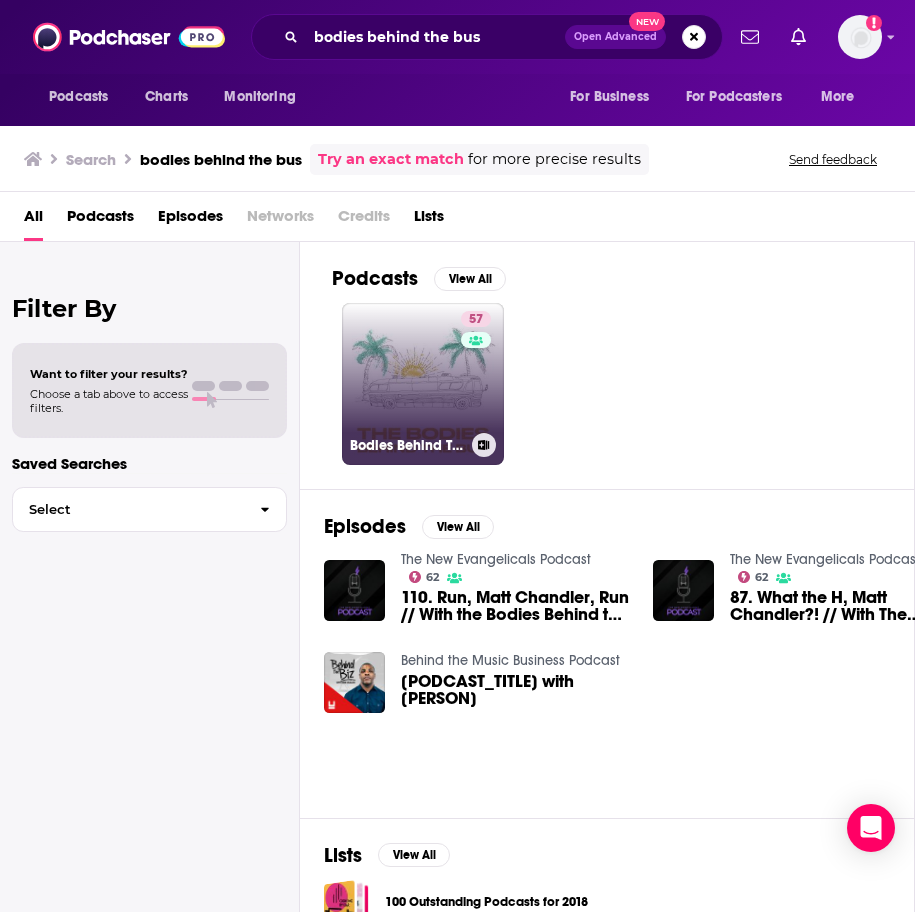click on "57 Bodies Behind The Bus" at bounding box center [423, 384] 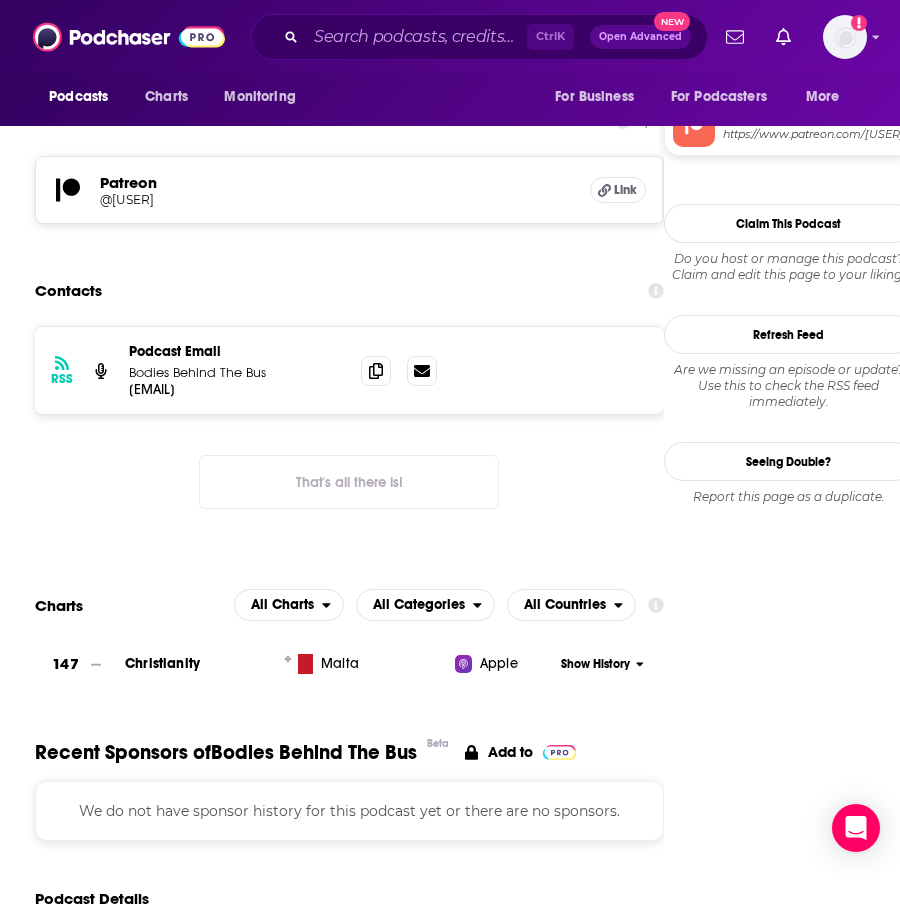 scroll, scrollTop: 1600, scrollLeft: 0, axis: vertical 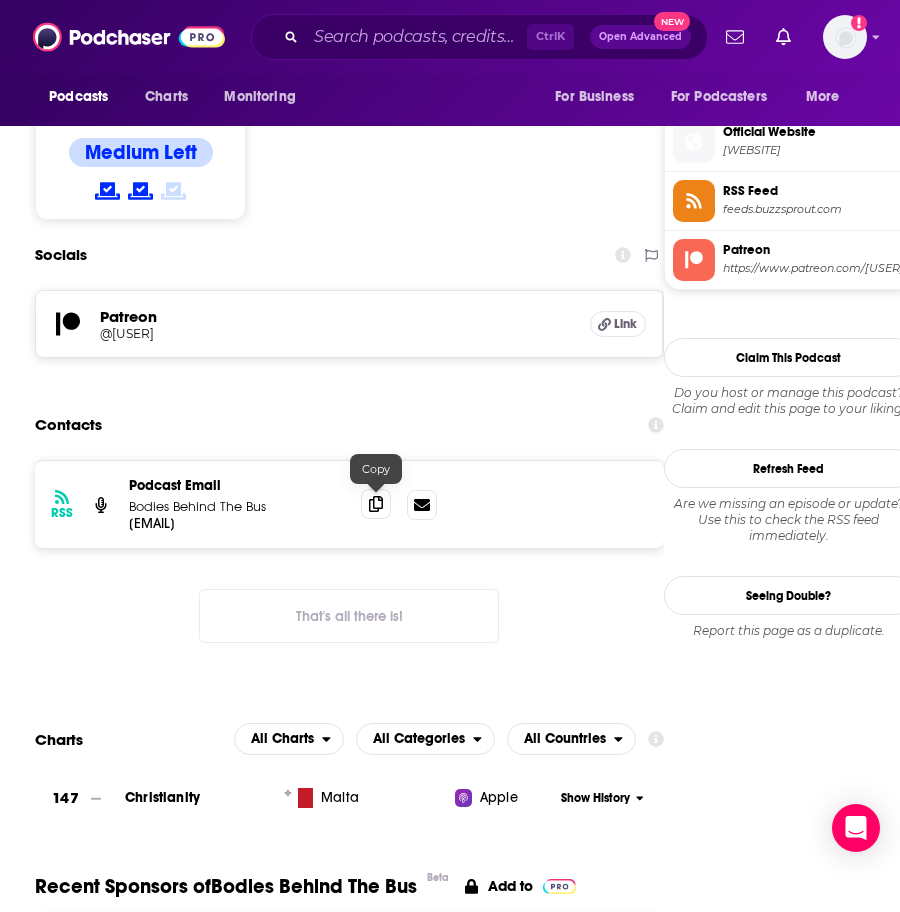 click at bounding box center [376, 504] 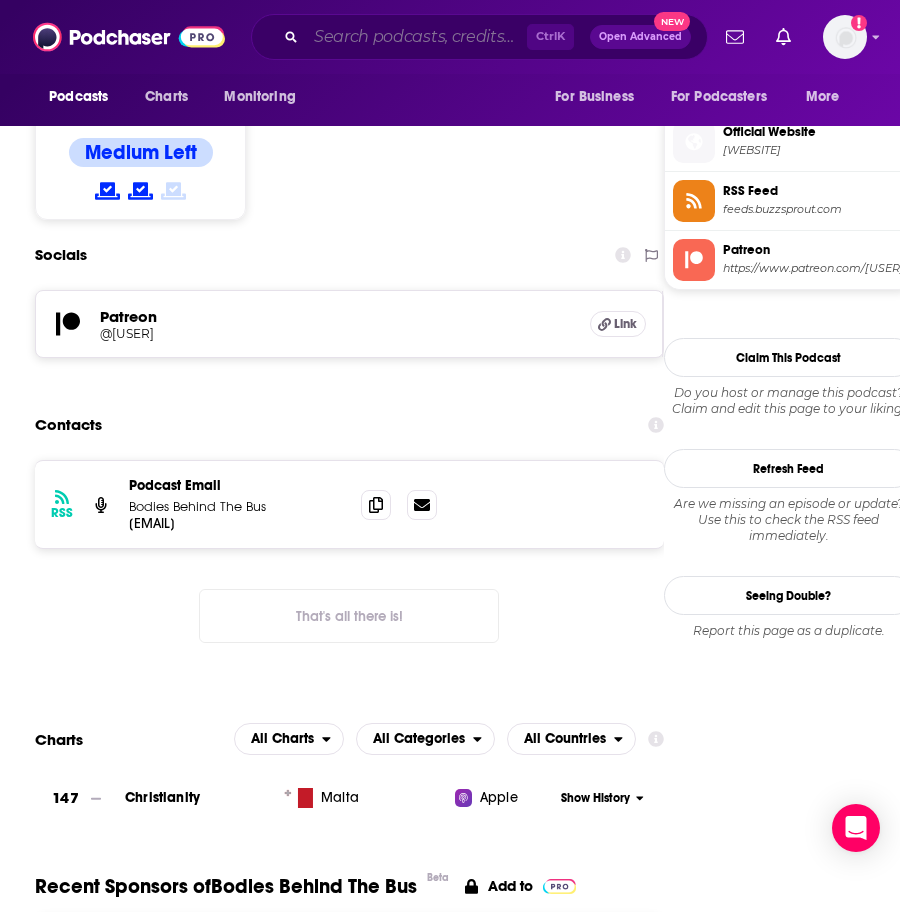 click at bounding box center [416, 37] 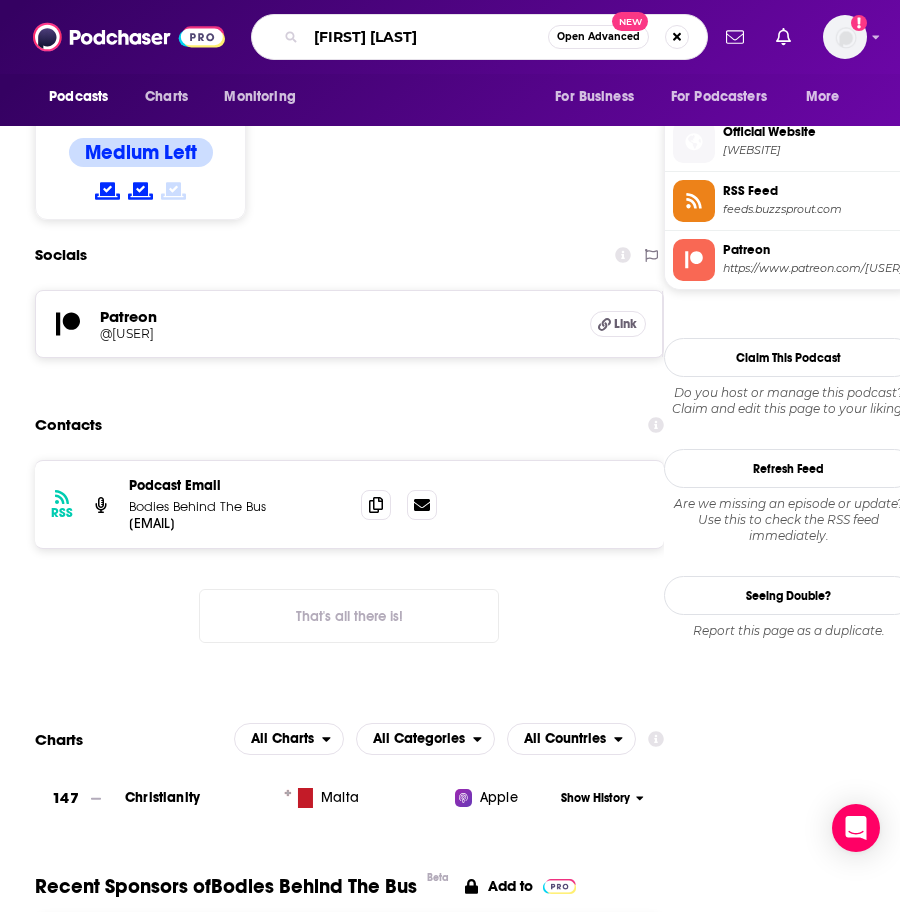 type on "[FIRST] [LAST]" 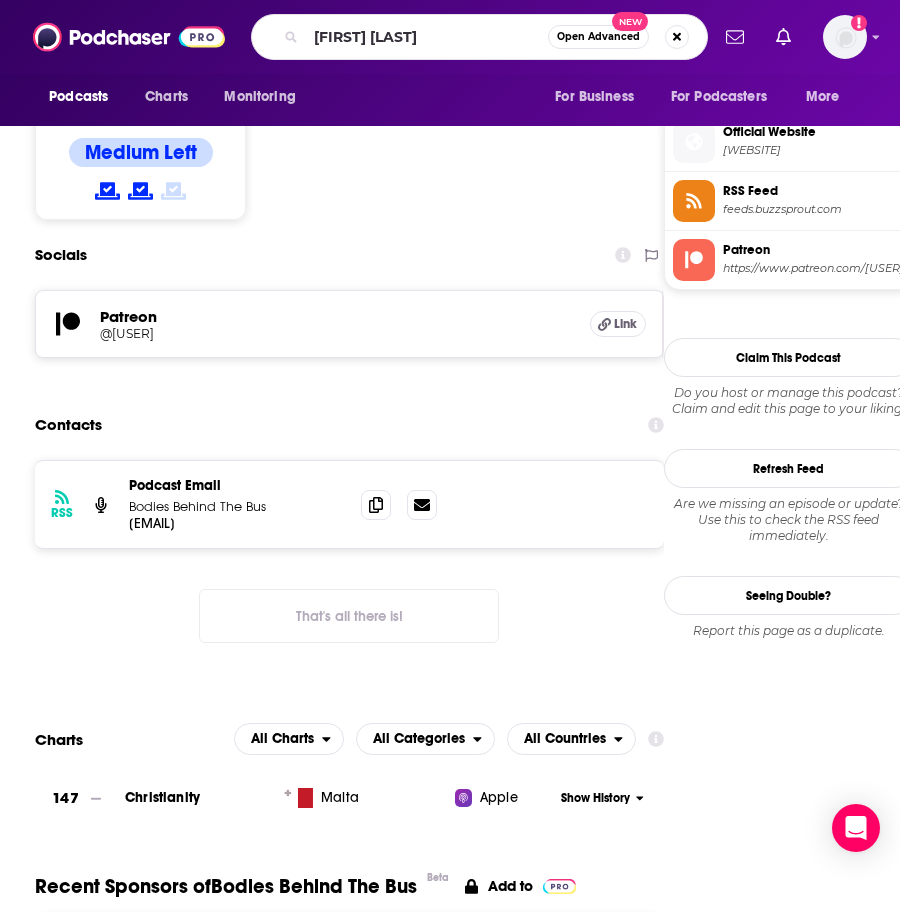 scroll, scrollTop: 0, scrollLeft: 0, axis: both 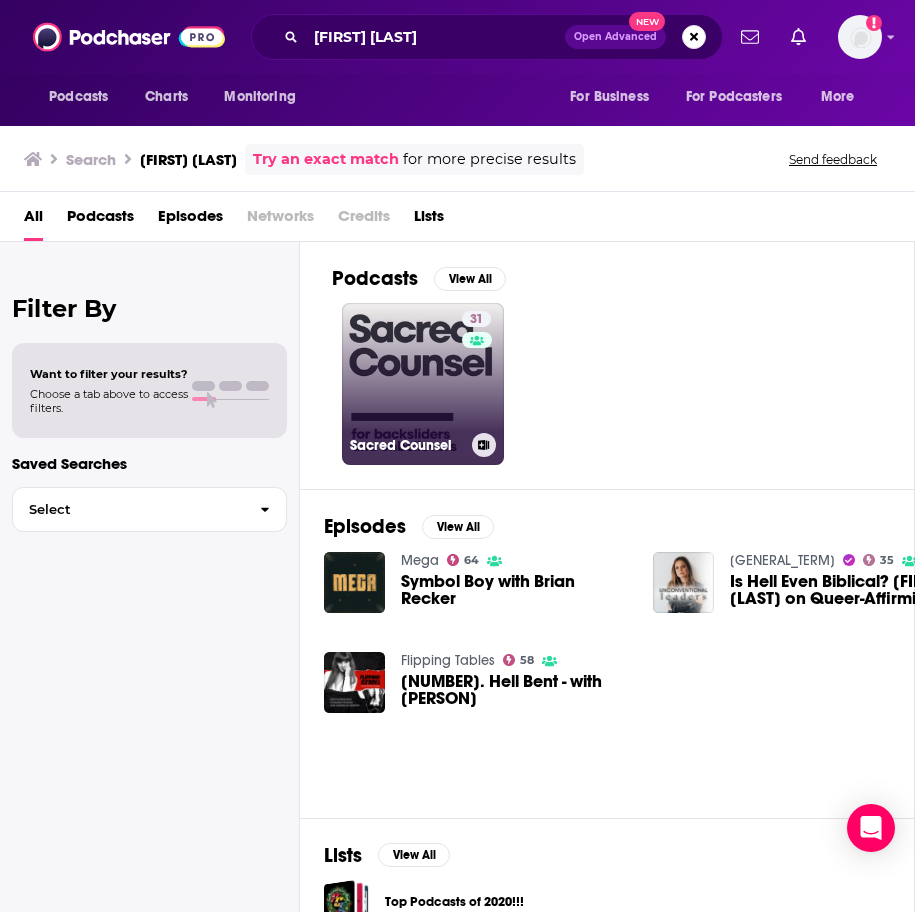 click on "31 Sacred Counsel" at bounding box center (423, 384) 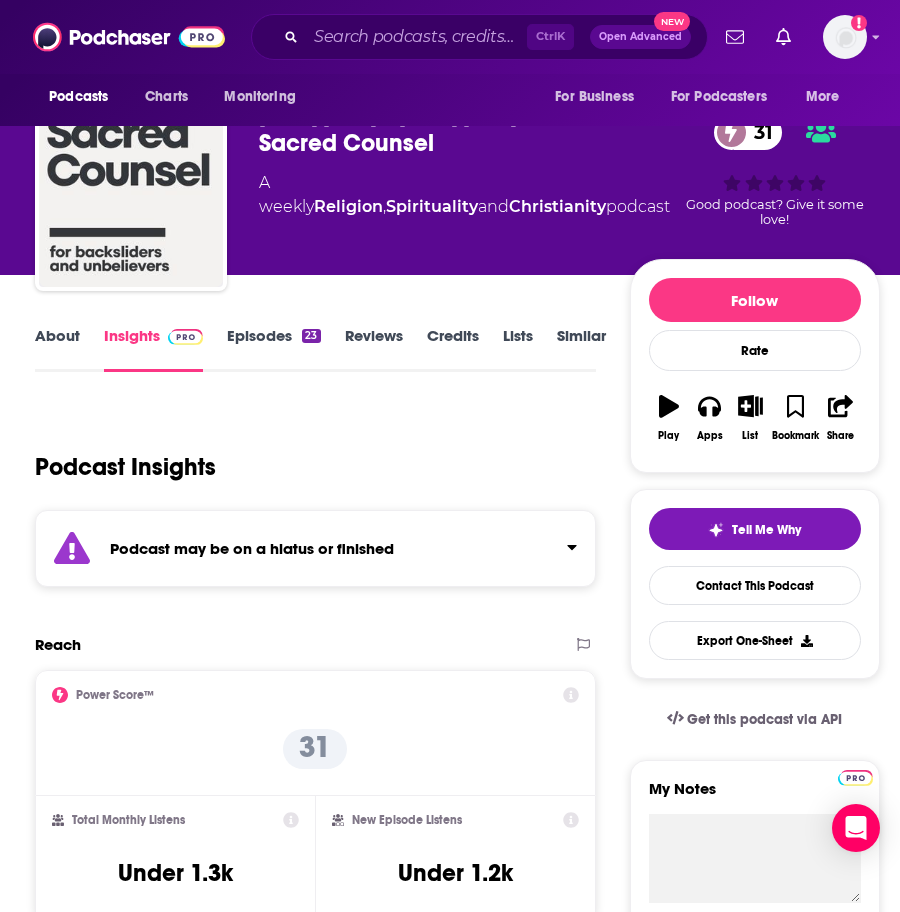 scroll, scrollTop: 0, scrollLeft: 0, axis: both 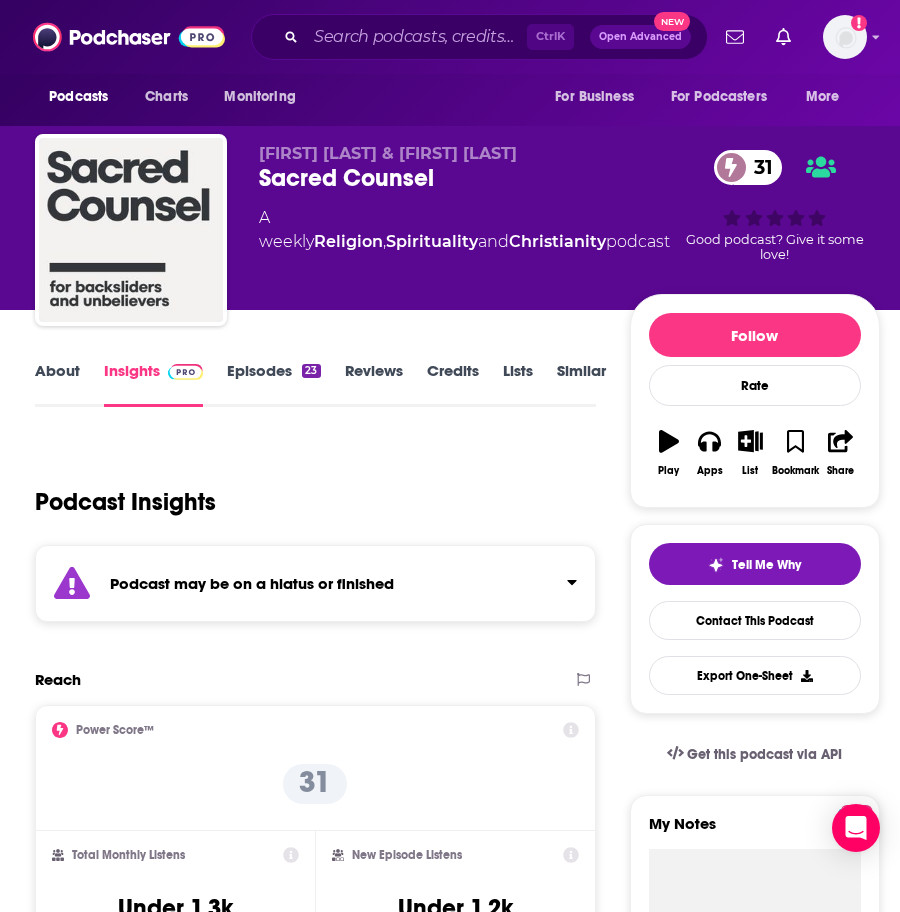 click on "[FIRST] [LAST] & [FIRST] [LAST]" at bounding box center [388, 153] 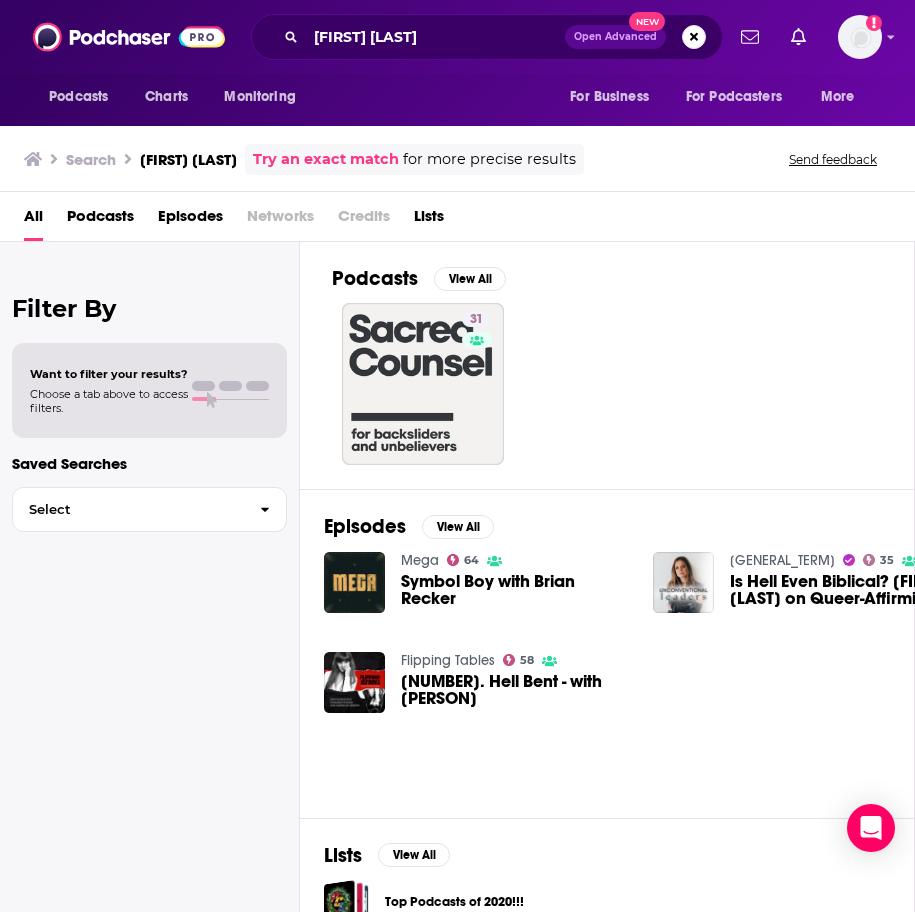 click on "Credits" at bounding box center [364, 220] 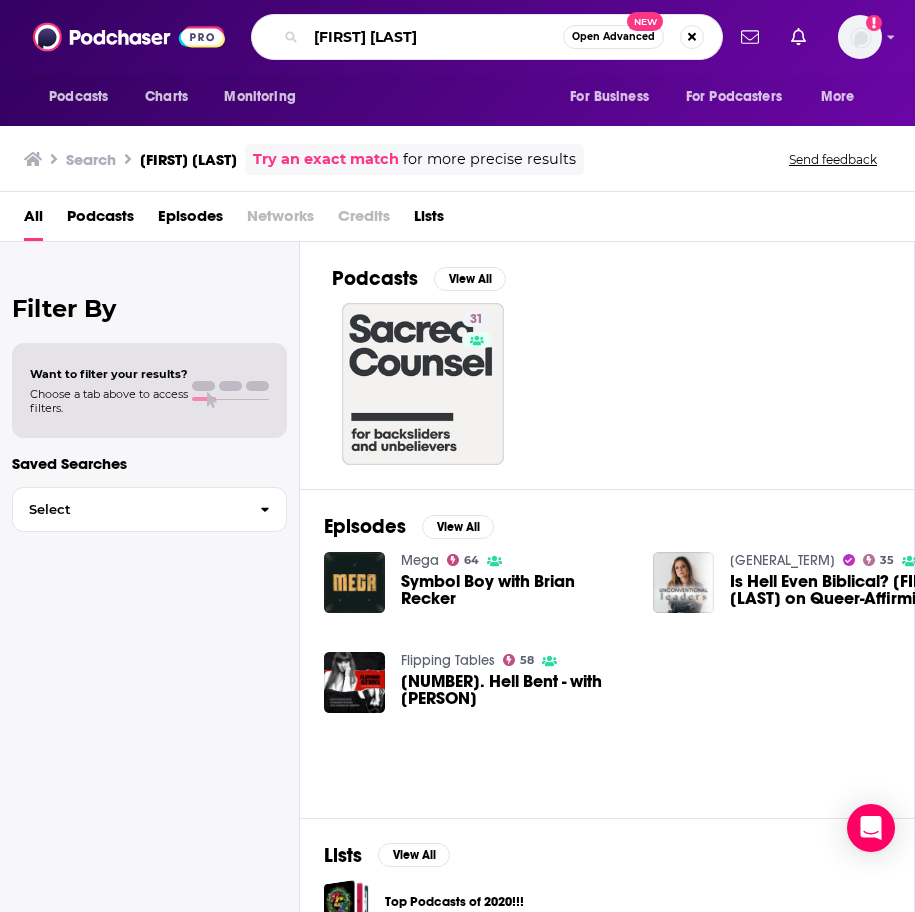 click on "[FIRST] [LAST]" at bounding box center (434, 37) 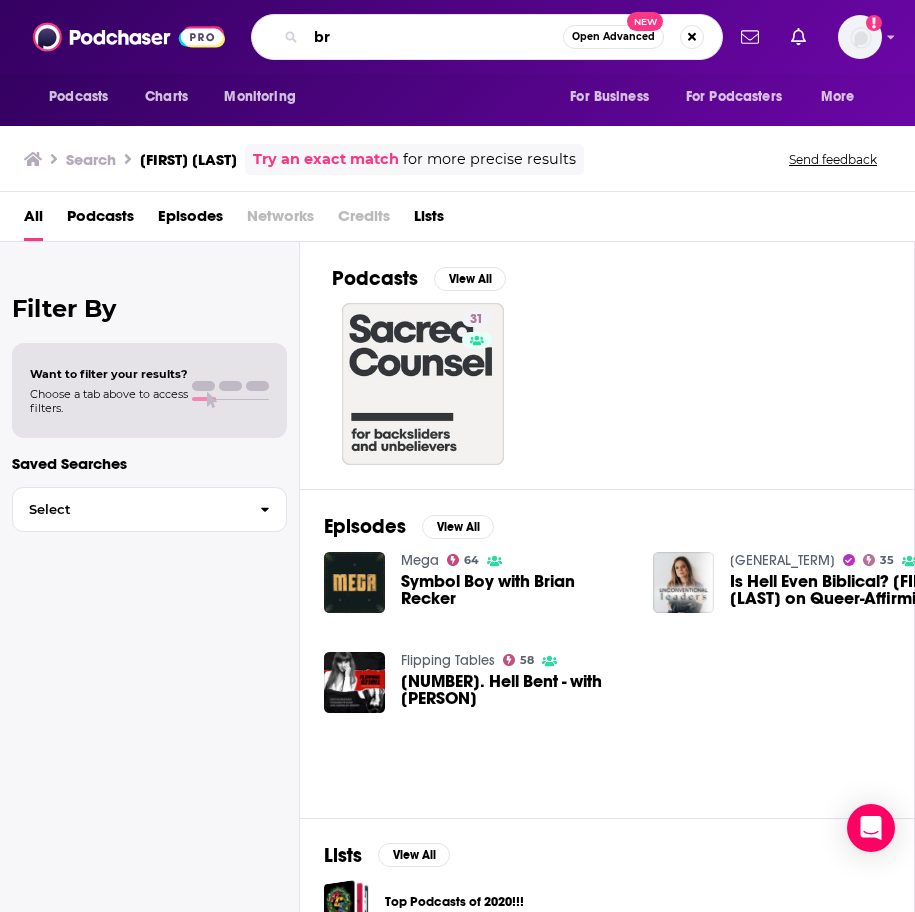 type on "b" 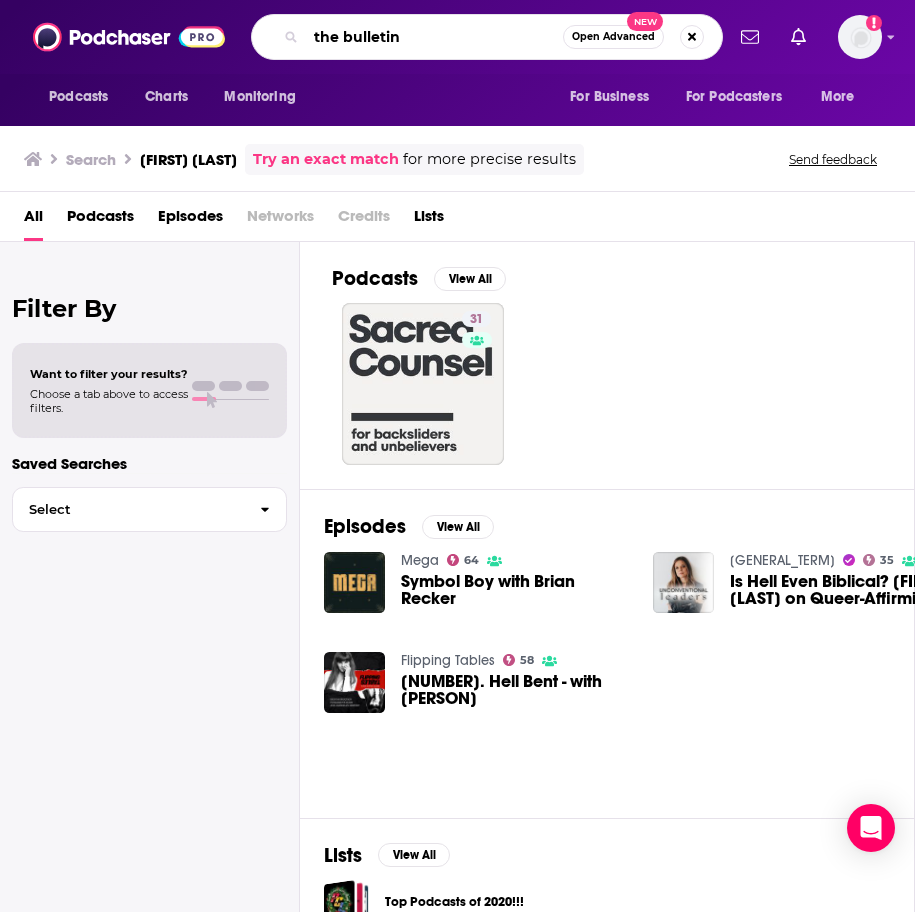 type on "the bulletin" 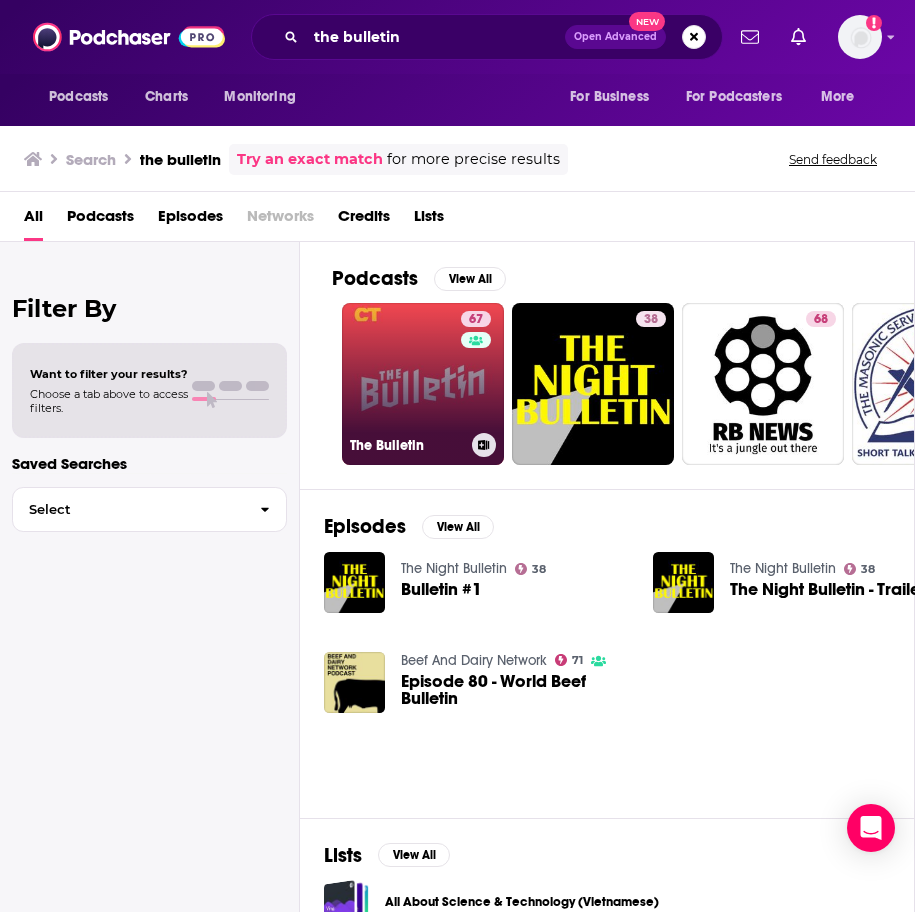 click on "67 The Bulletin" at bounding box center [423, 384] 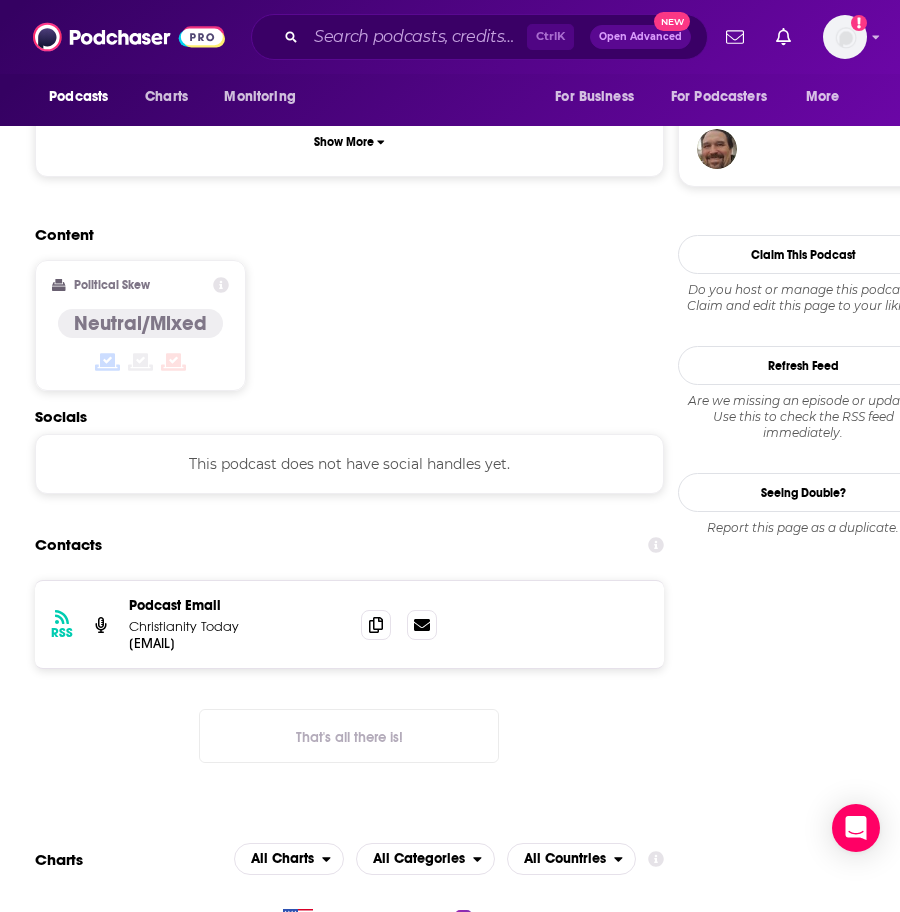 scroll, scrollTop: 1700, scrollLeft: 0, axis: vertical 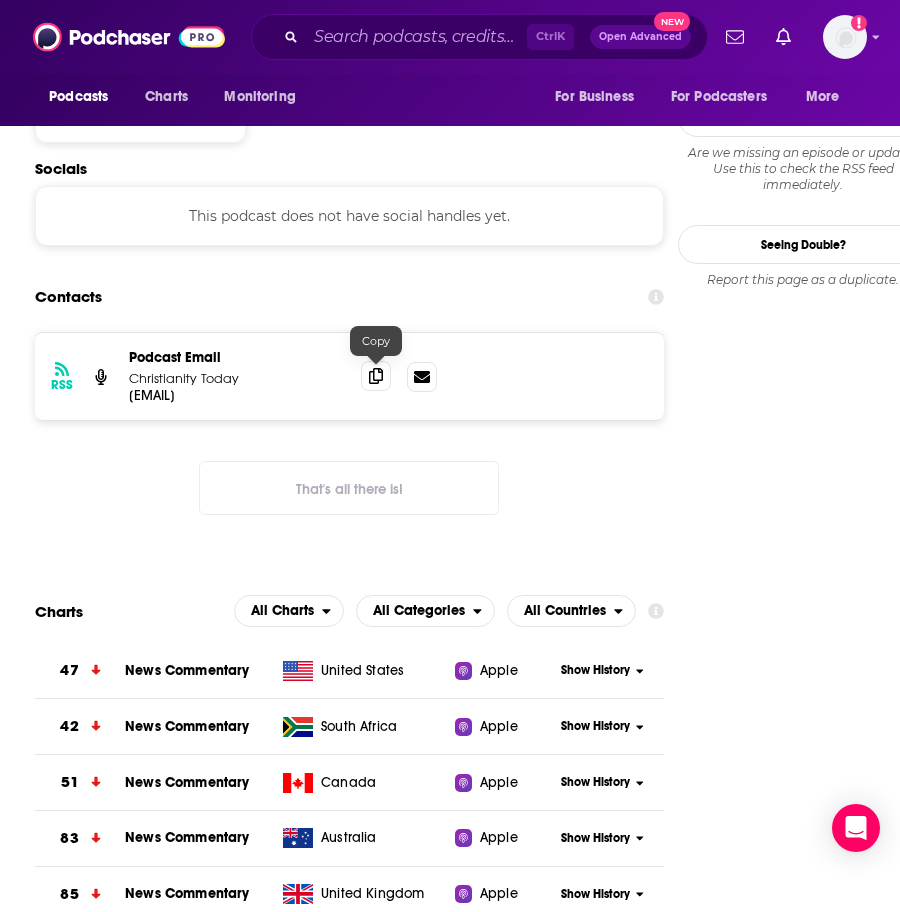click 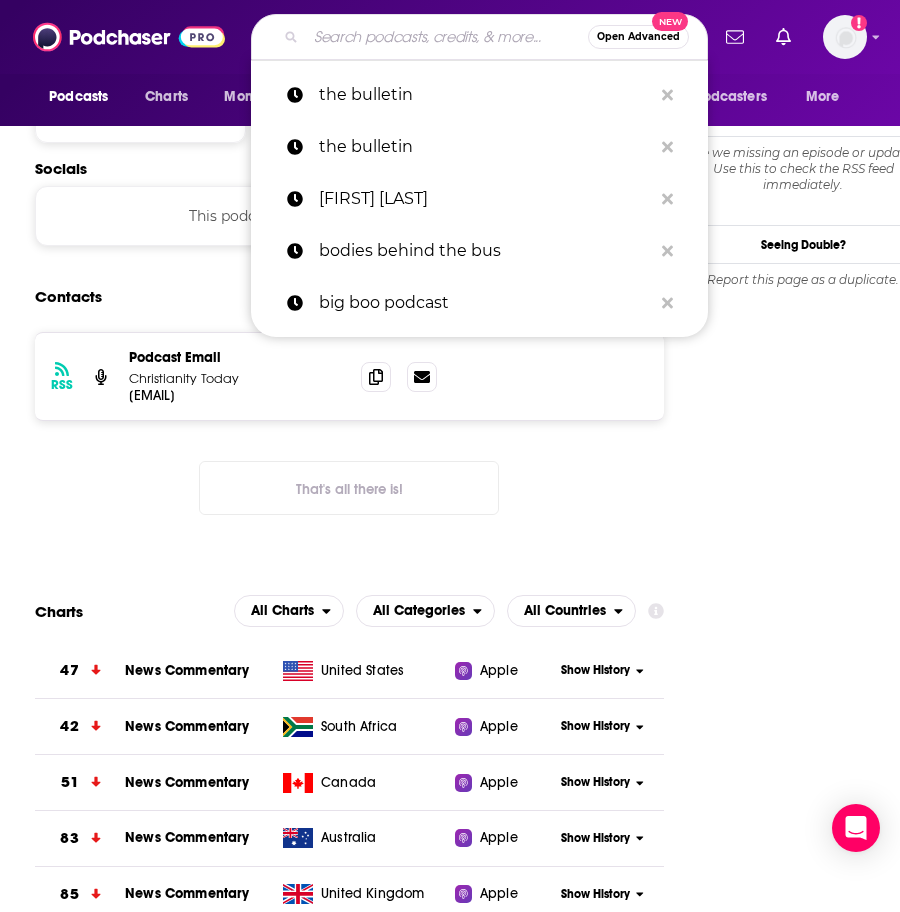 click at bounding box center (447, 37) 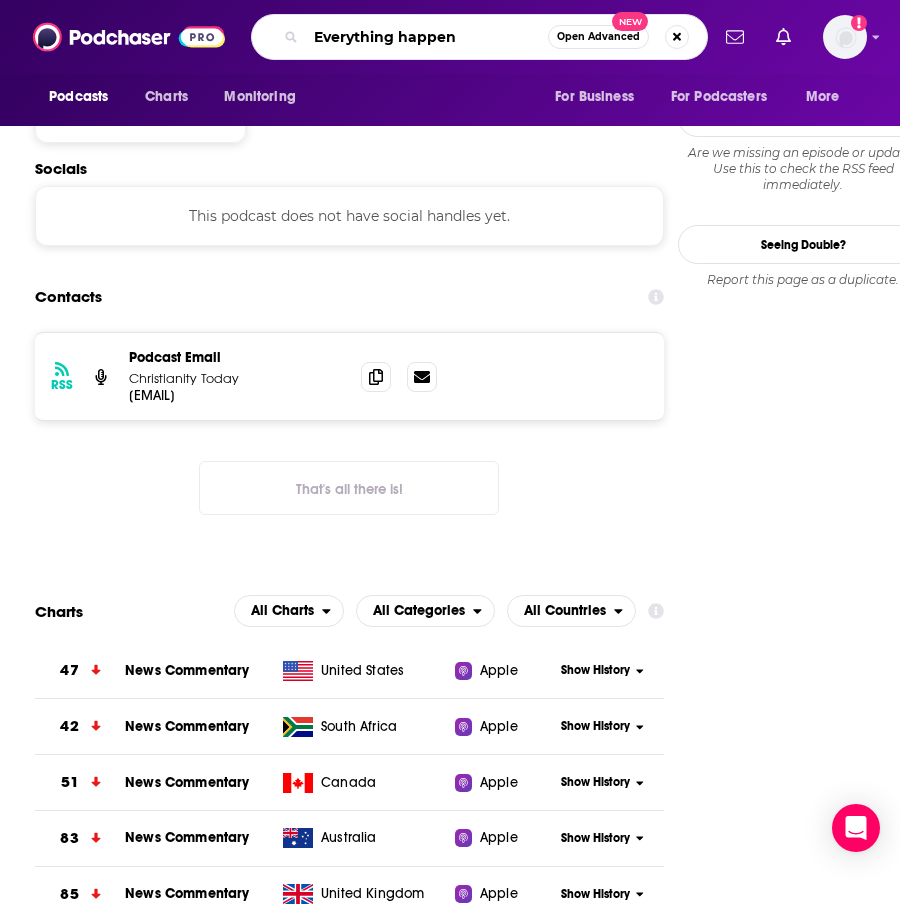 type on "[GENERAL_TERM]" 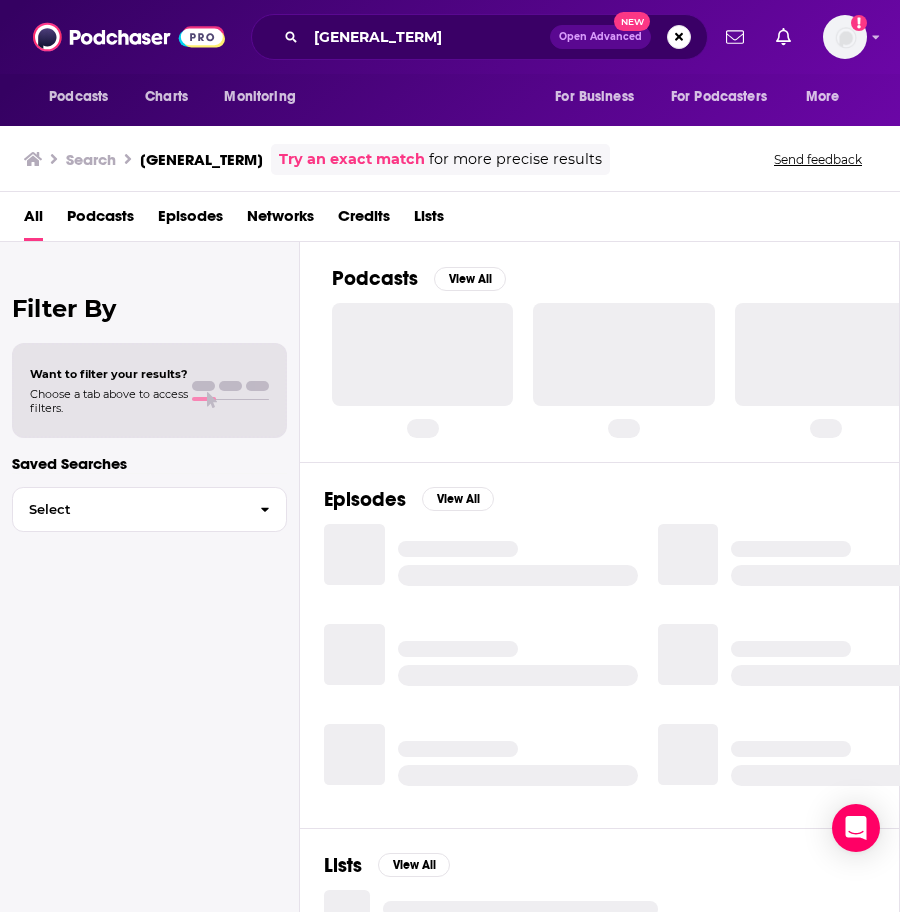 scroll, scrollTop: 0, scrollLeft: 0, axis: both 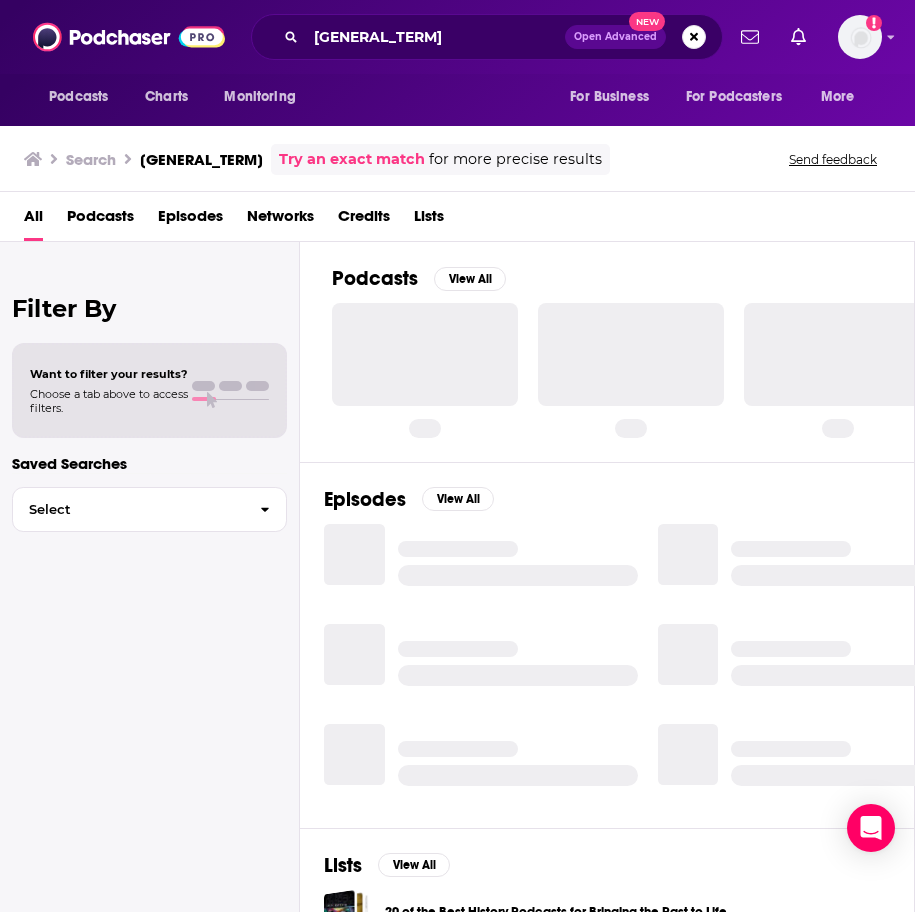 click on "Filter By Want to filter your results? Choose a tab above to access filters. Saved Searches Select" at bounding box center (150, 698) 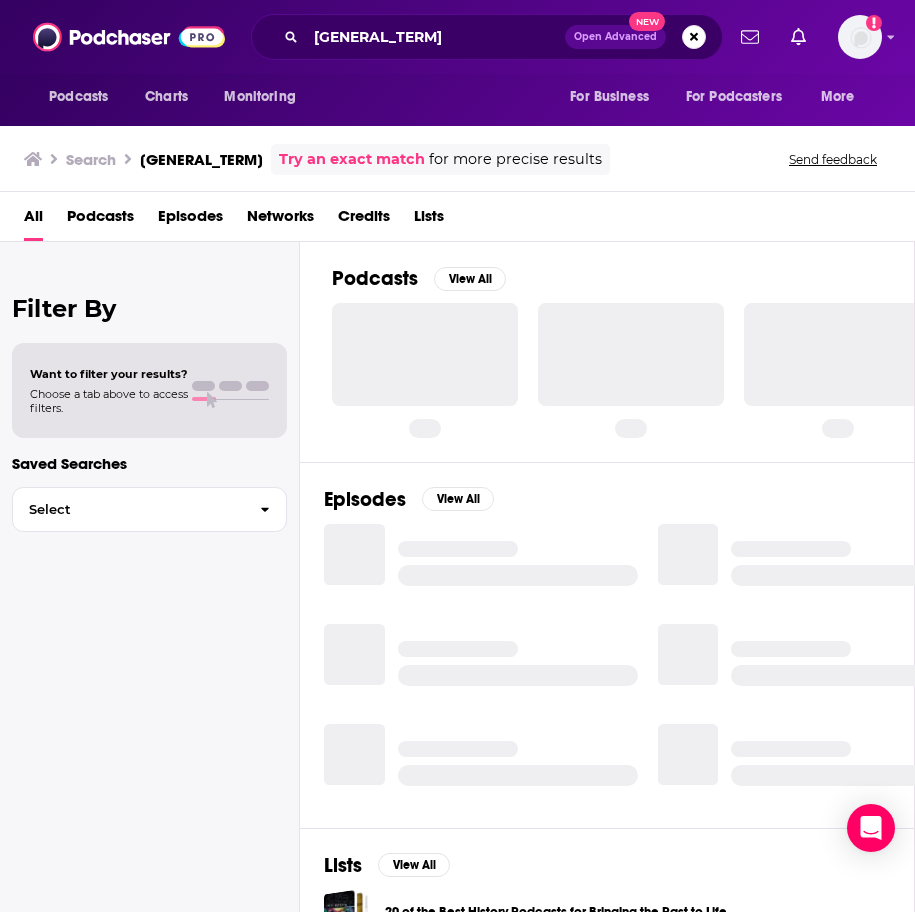 click on "Filter By Want to filter your results? Choose a tab above to access filters. Saved Searches Select" at bounding box center [150, 698] 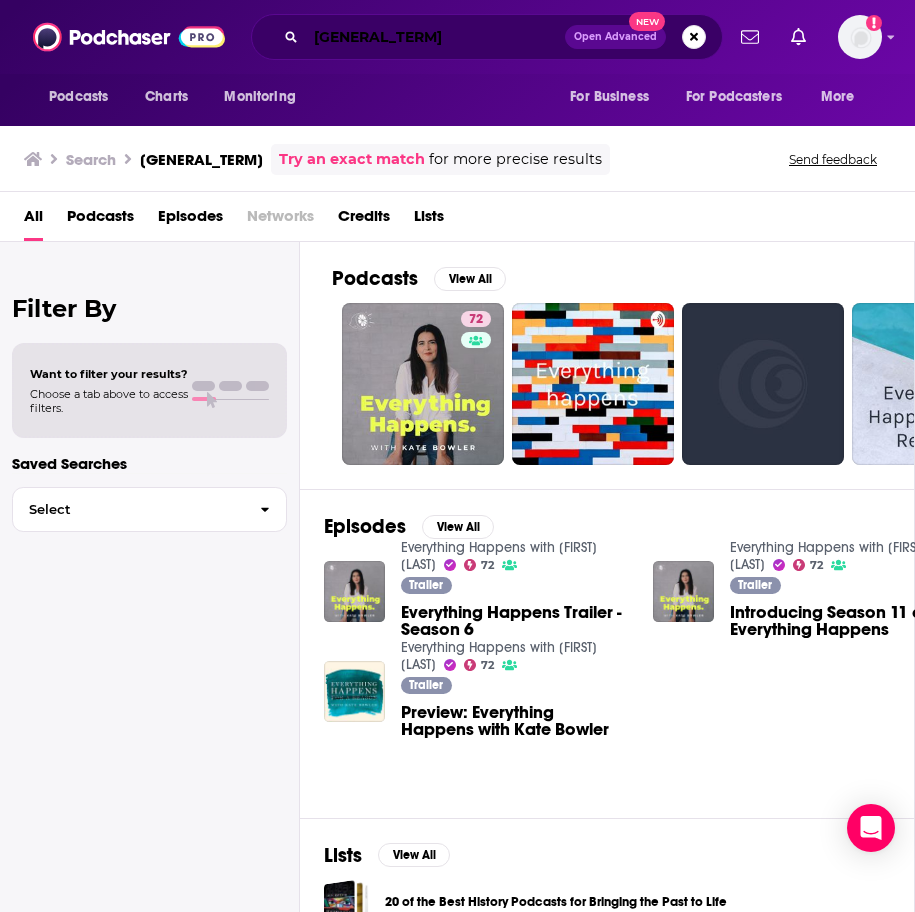 click on "[GENERAL_TERM]" at bounding box center [435, 37] 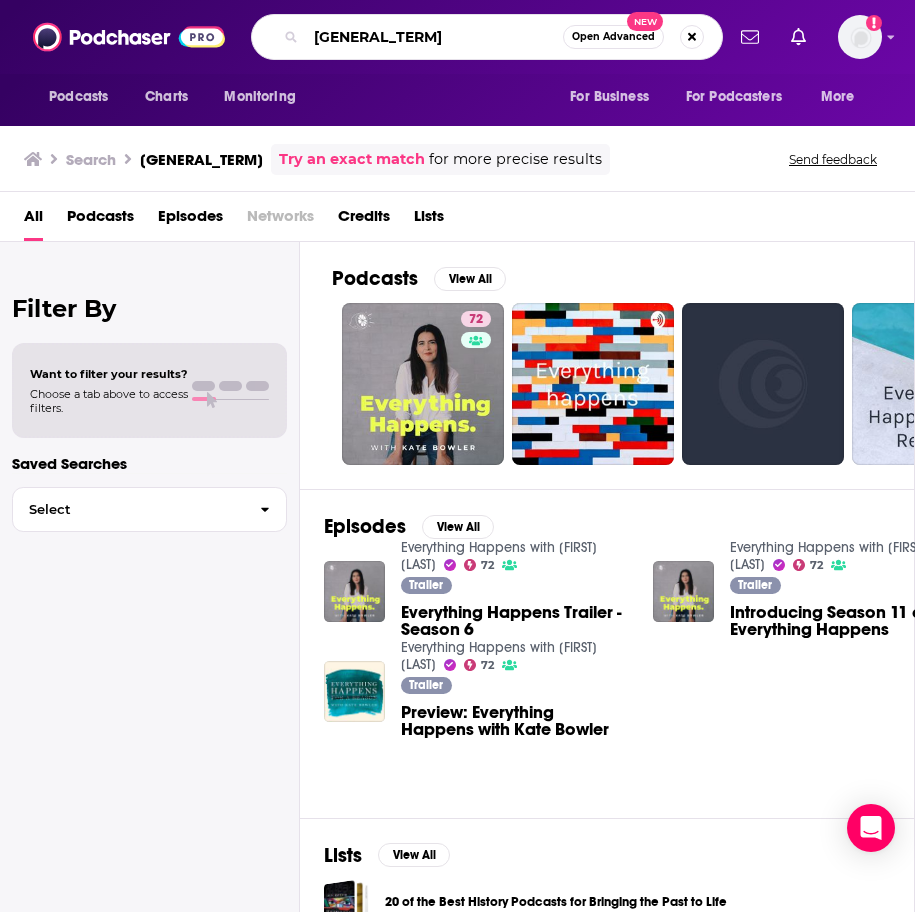 click on "[GENERAL_TERM]" at bounding box center [434, 37] 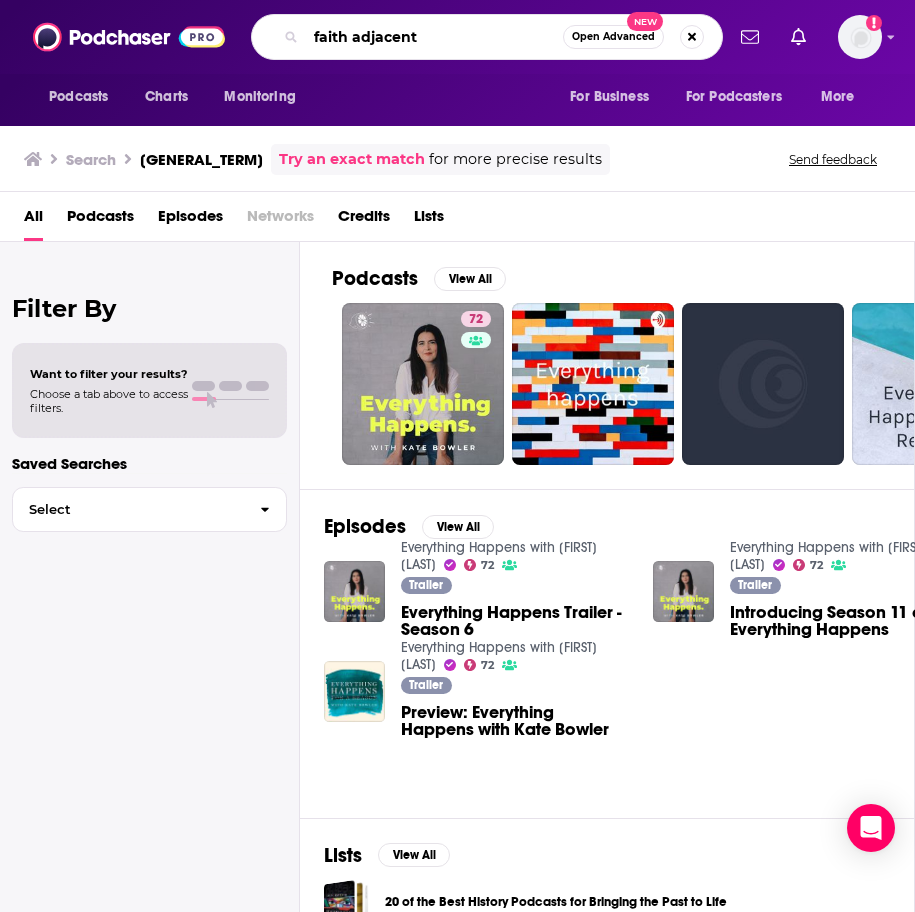 type on "faith adjacent" 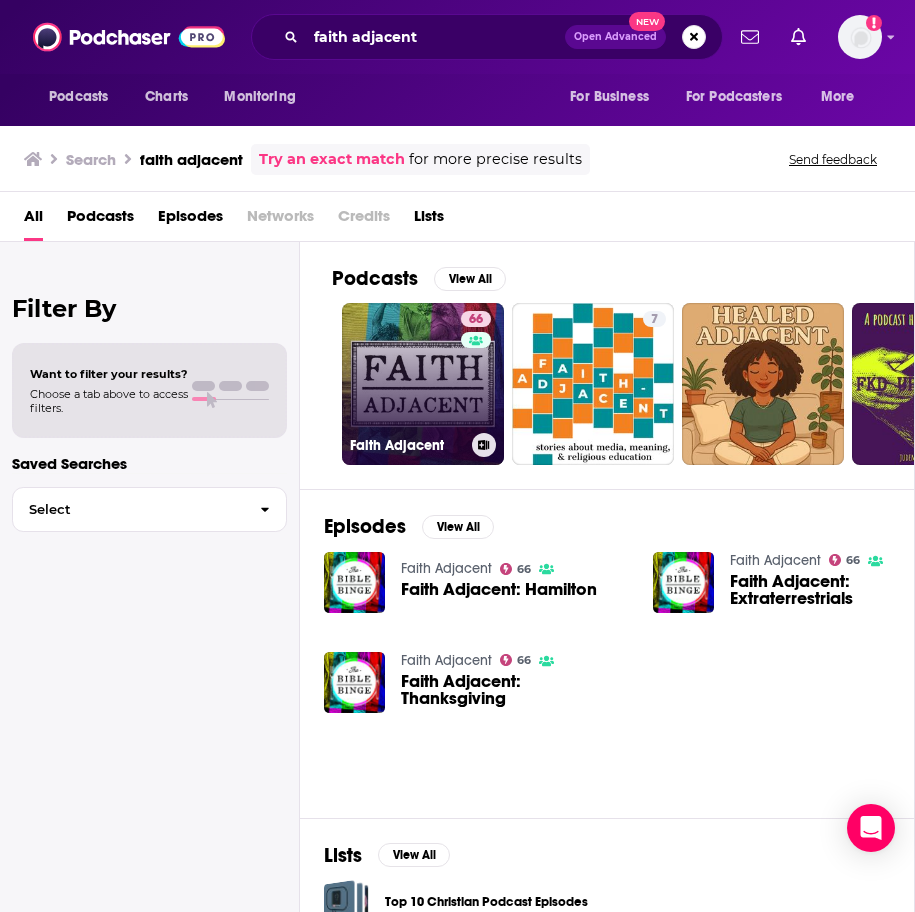 click on "66 Faith Adjacent" at bounding box center (423, 384) 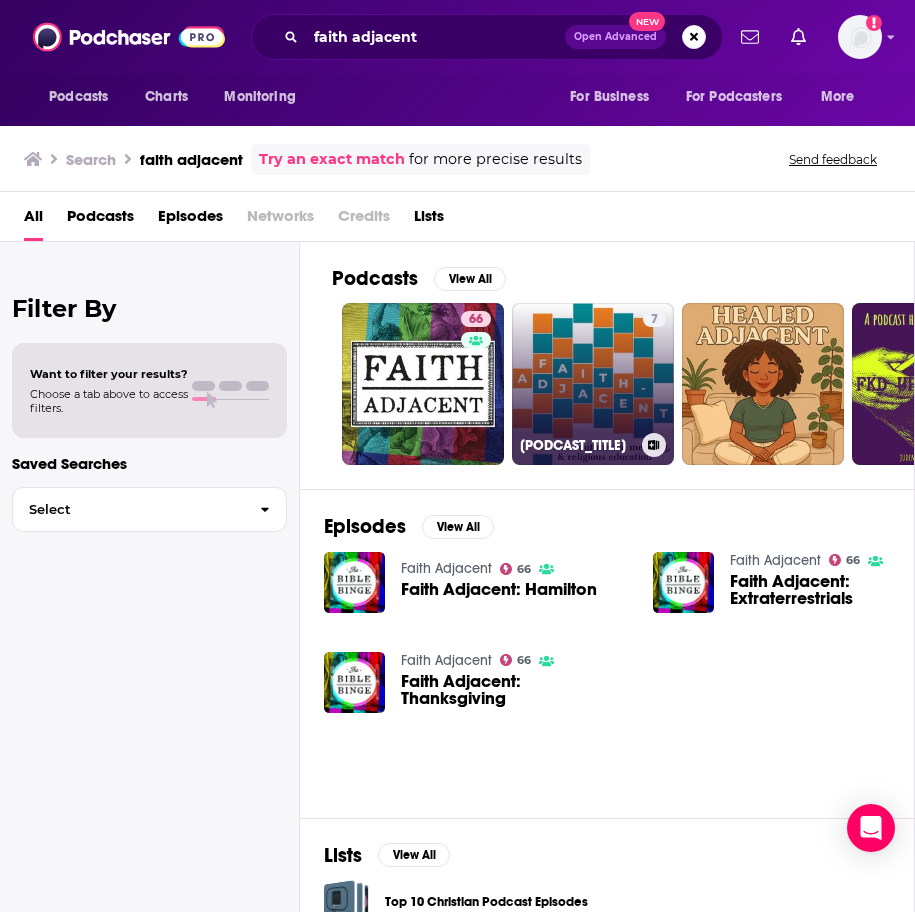 click on "7 Faith-Adjacent" at bounding box center [593, 384] 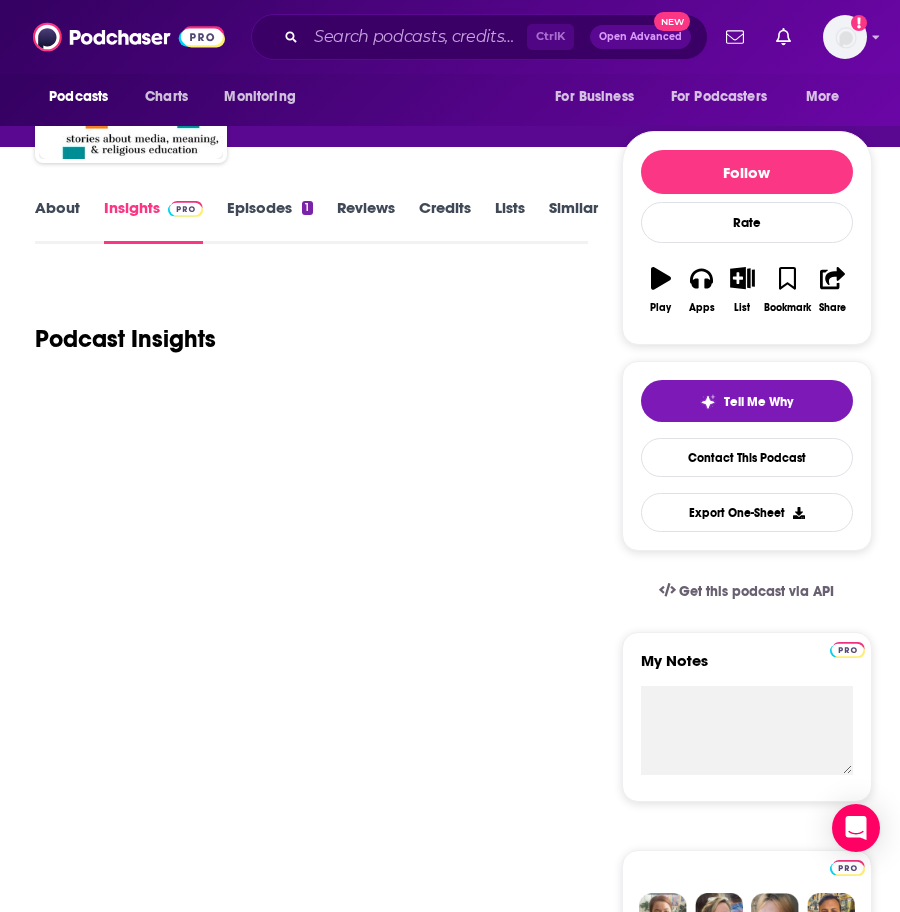 scroll, scrollTop: 0, scrollLeft: 0, axis: both 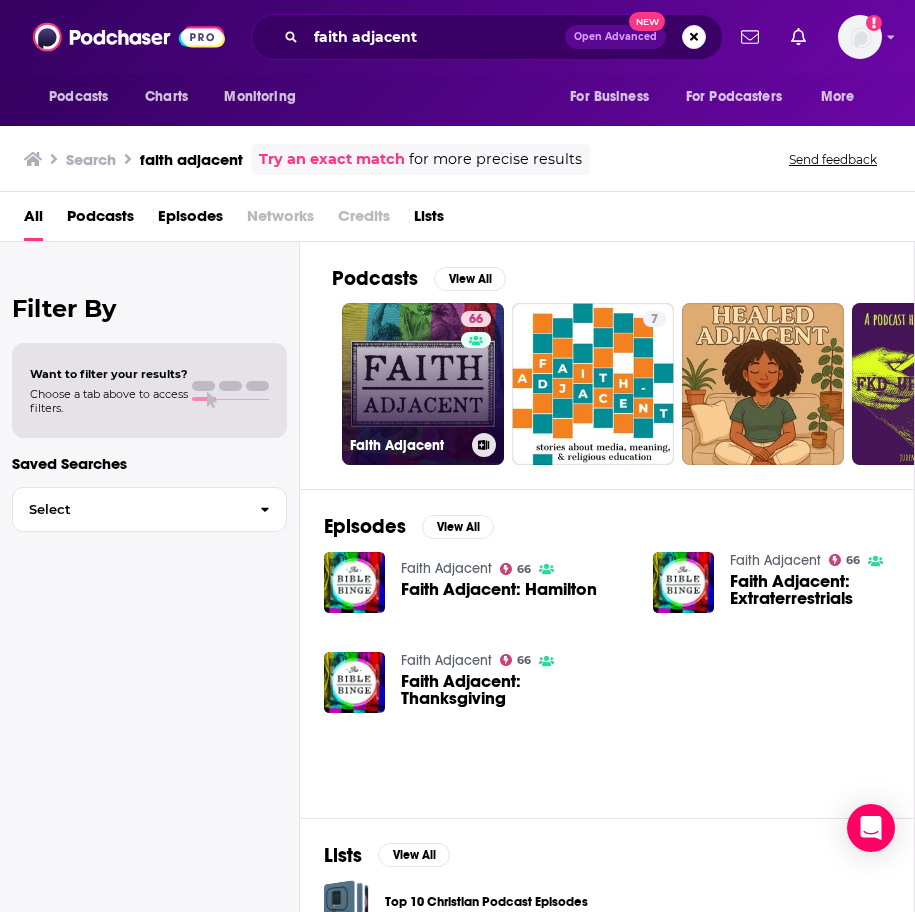 click on "66 Faith Adjacent" at bounding box center [423, 384] 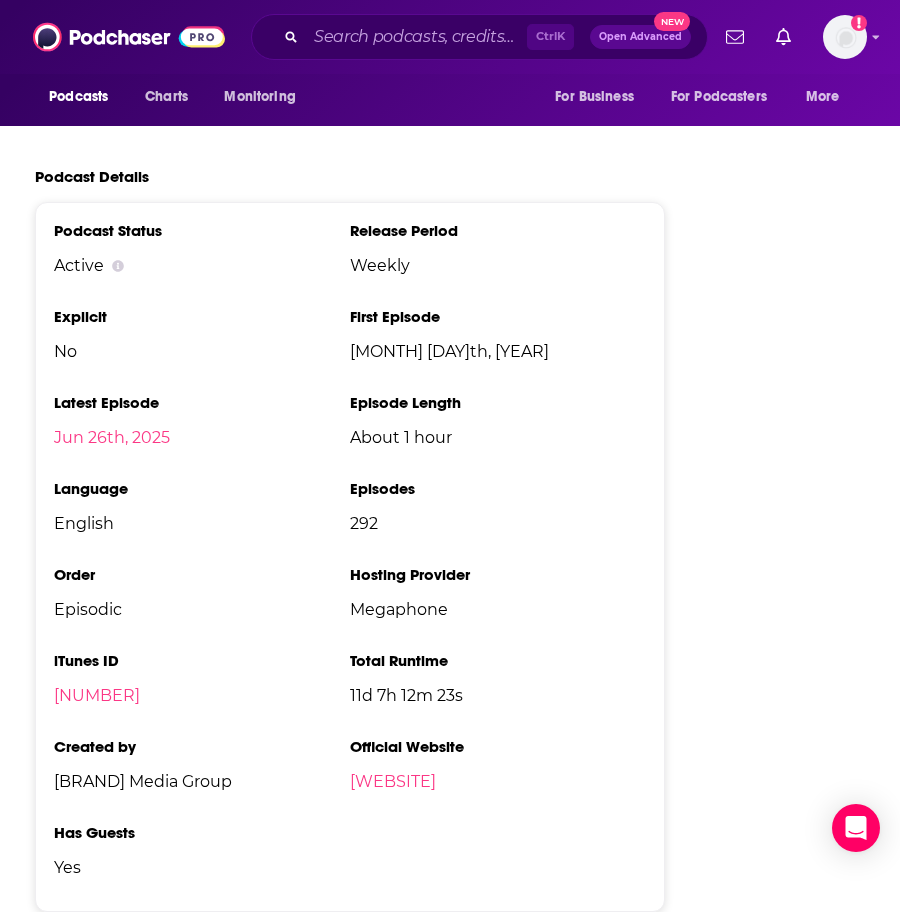 scroll, scrollTop: 3500, scrollLeft: 0, axis: vertical 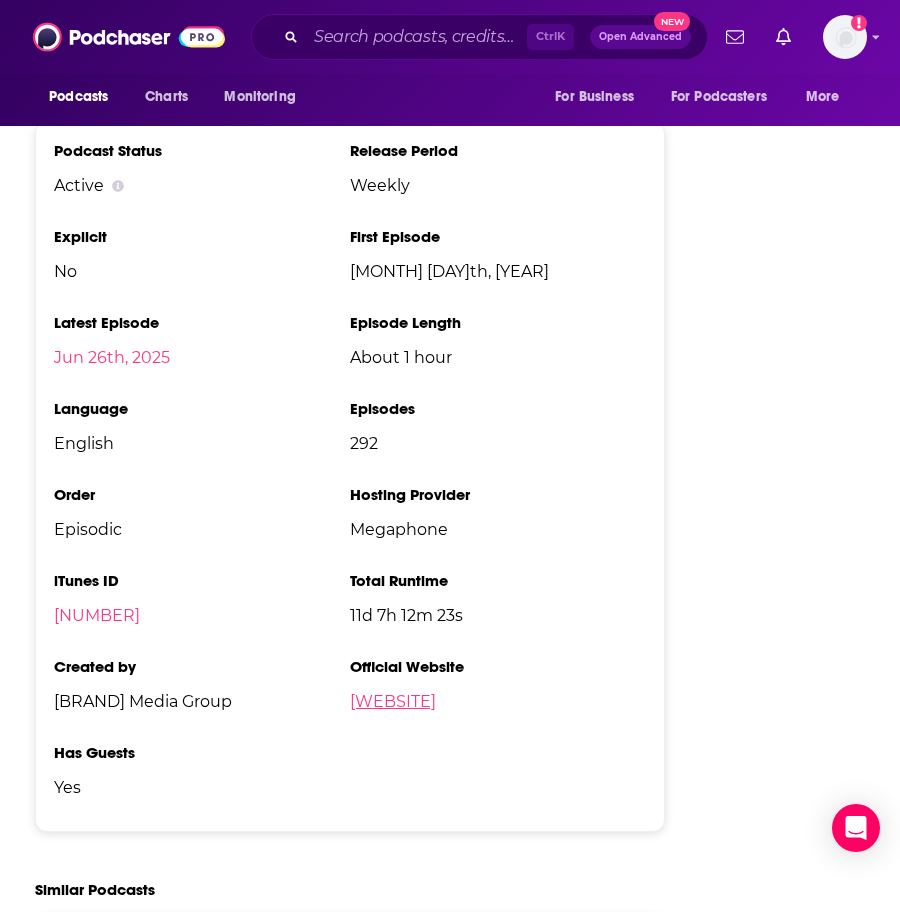 click on "[WEBSITE]" at bounding box center (393, 701) 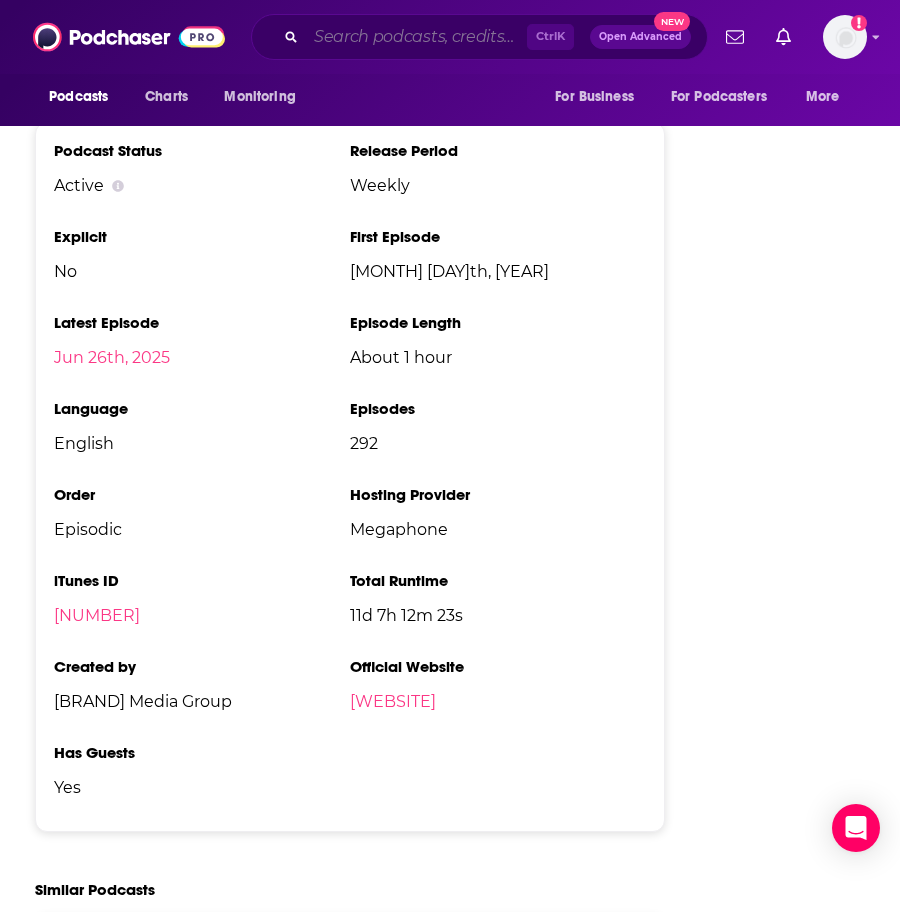 click at bounding box center [416, 37] 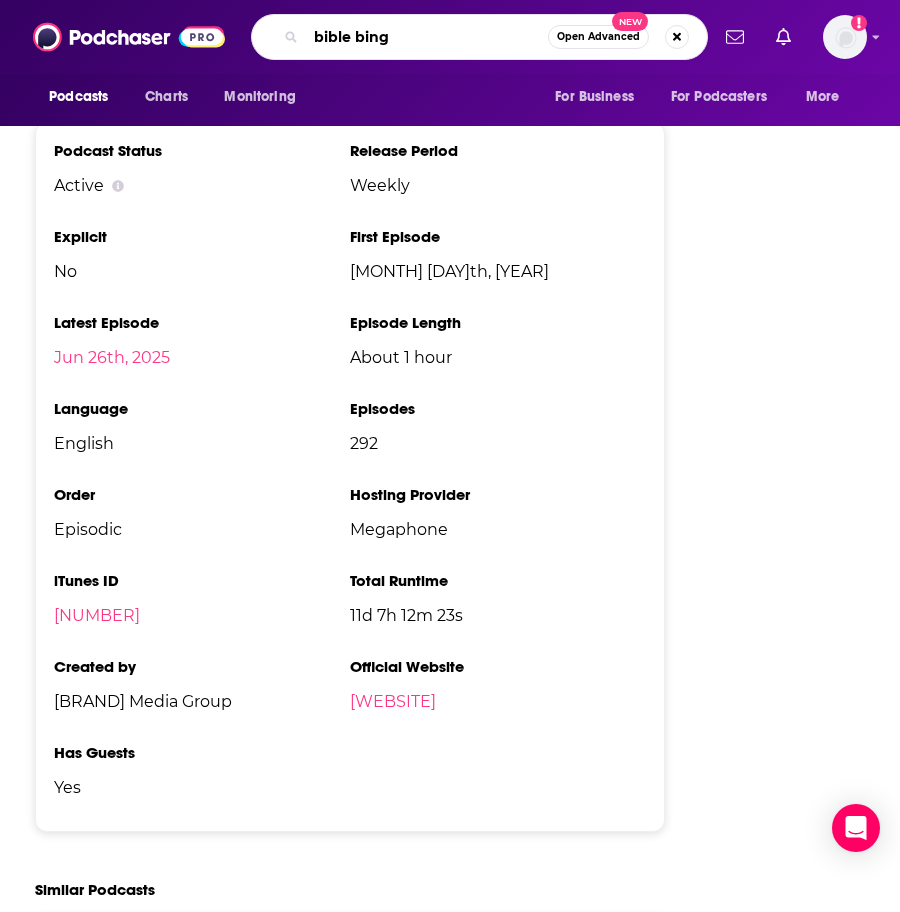 type on "bible binge" 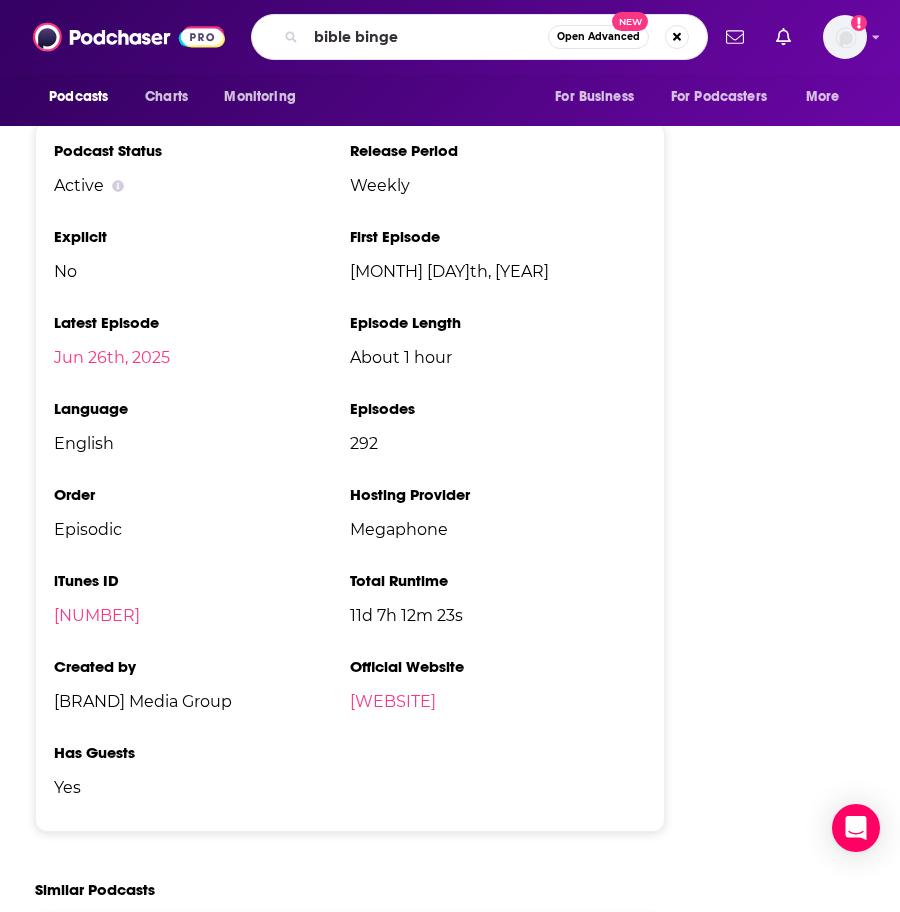 scroll, scrollTop: 0, scrollLeft: 0, axis: both 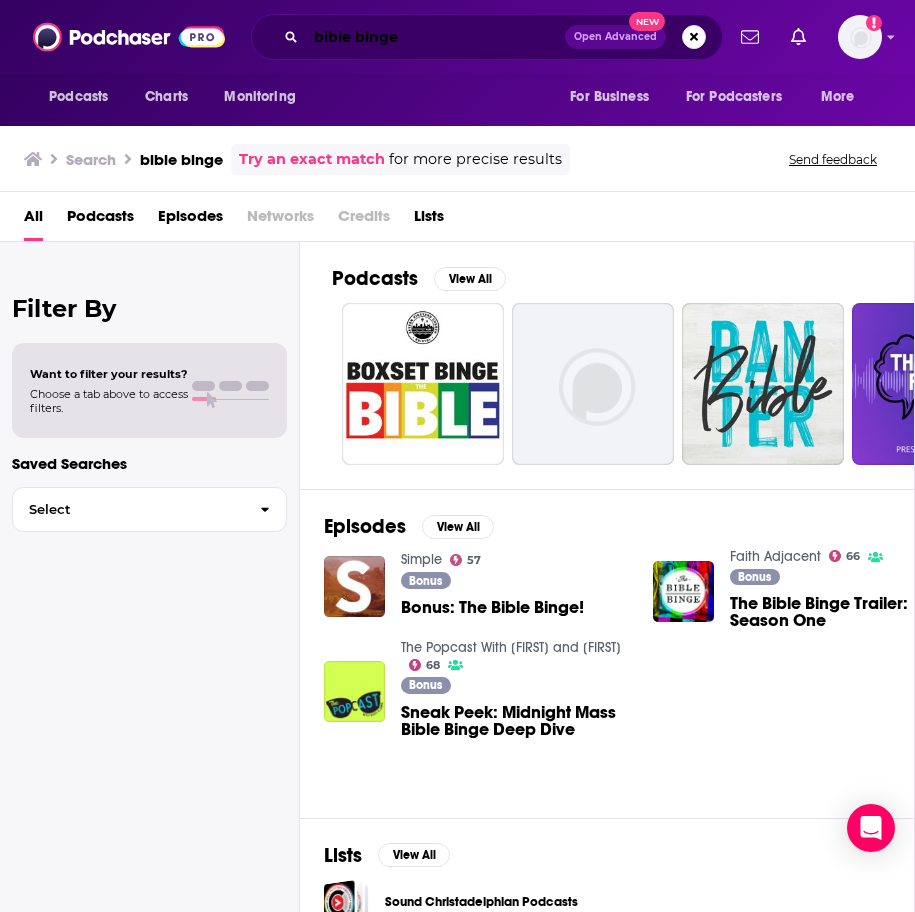 click on "bible binge" at bounding box center [435, 37] 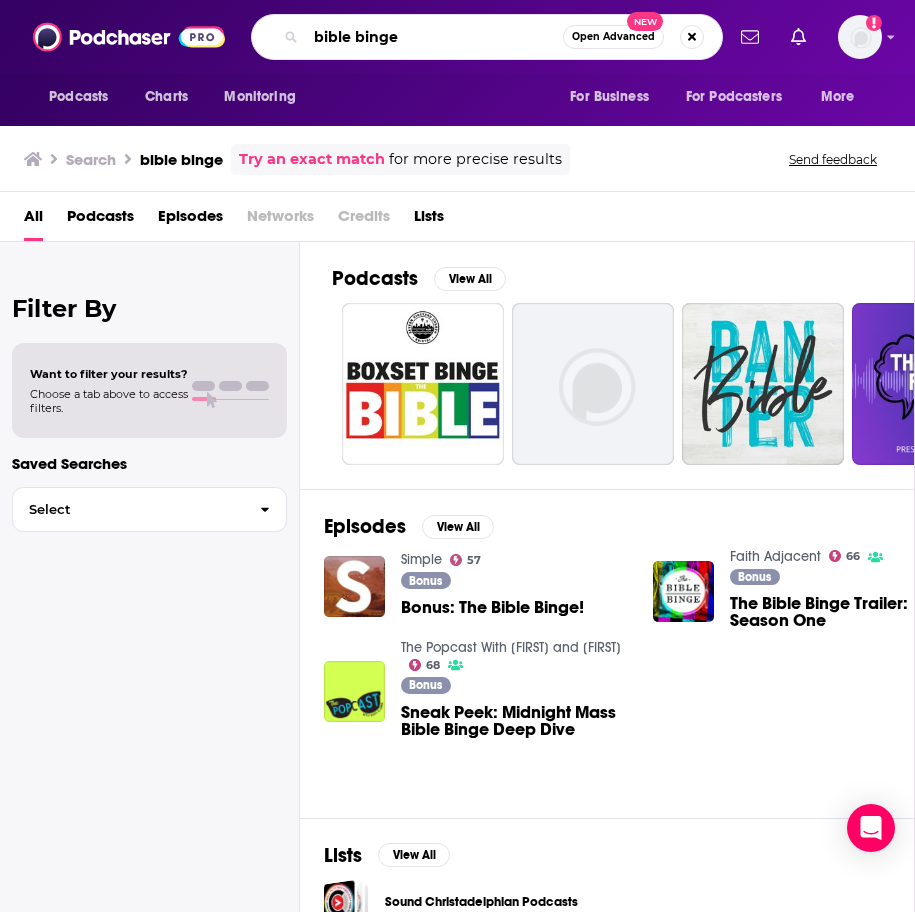 click on "bible binge" at bounding box center (434, 37) 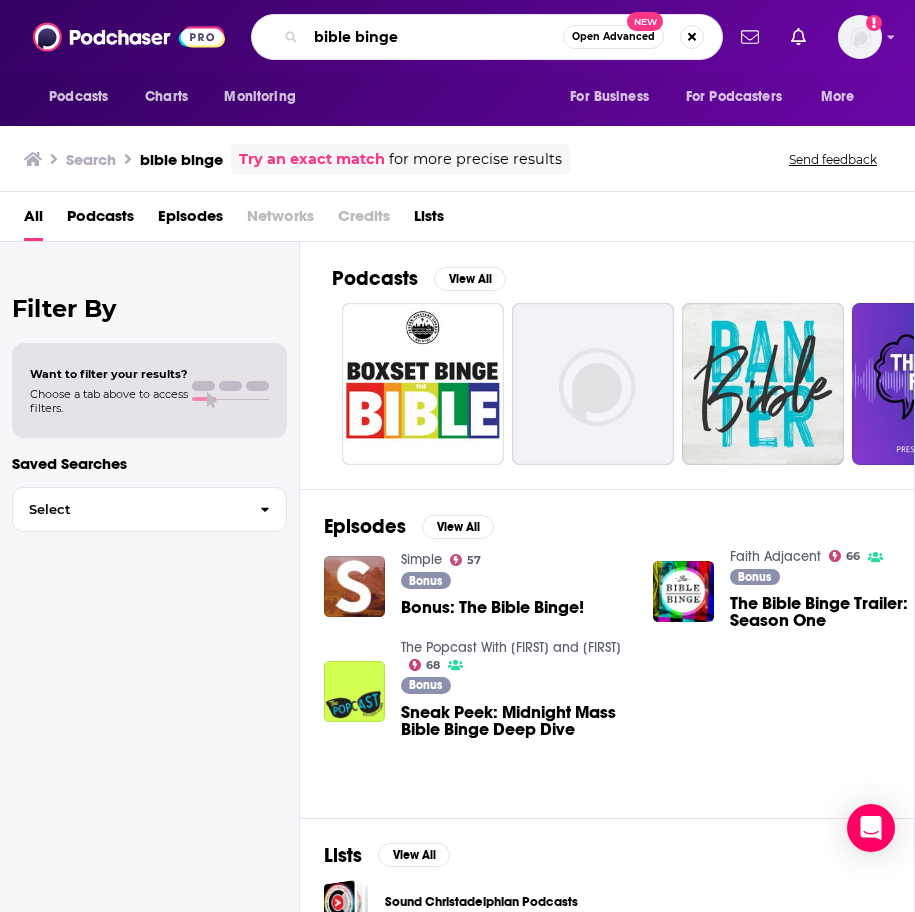 click on "bible binge" at bounding box center [434, 37] 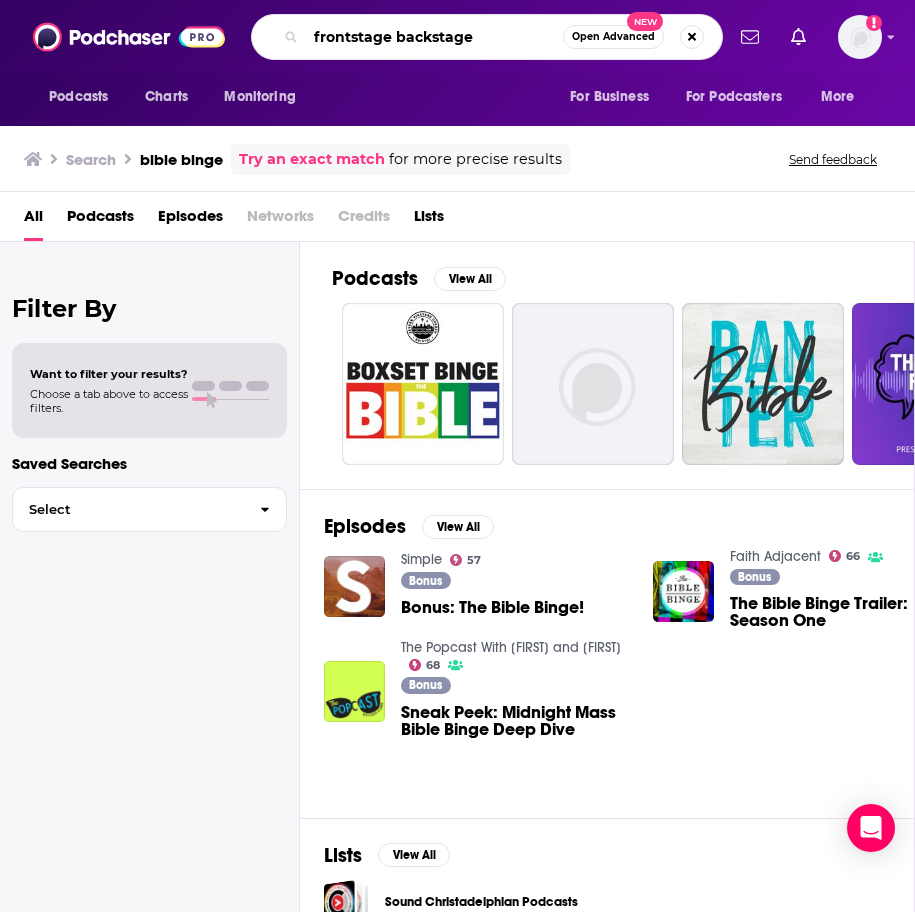 type on "frontstage backstage" 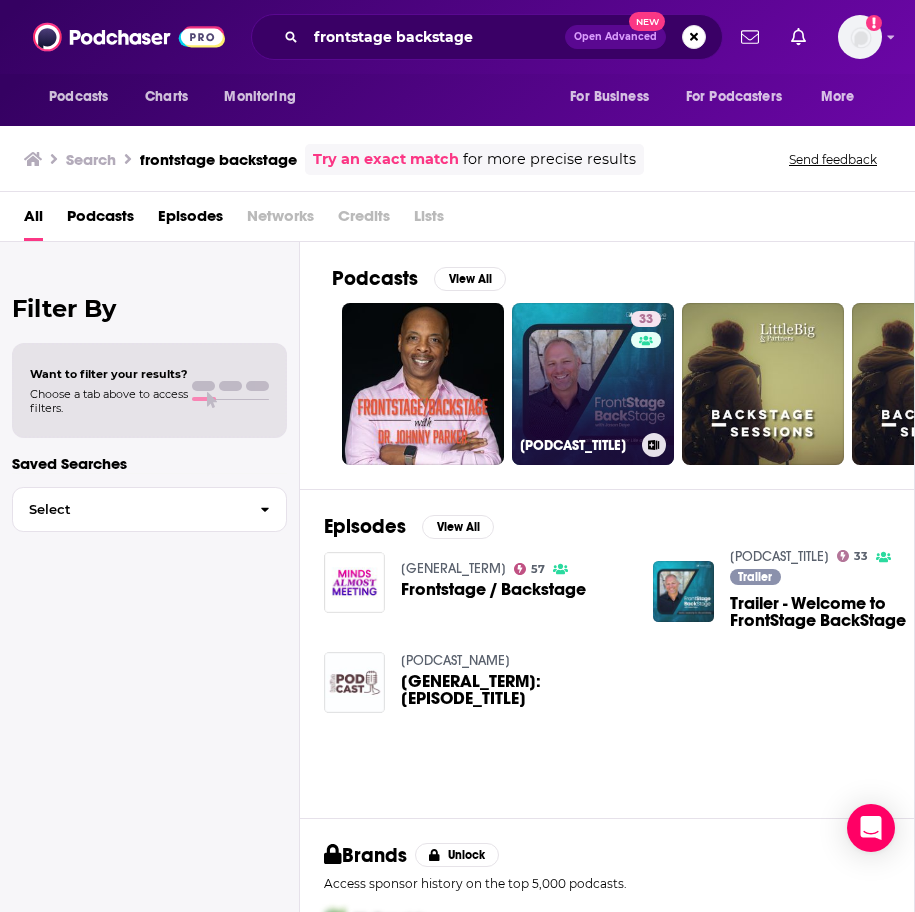 click on "[NUMBER] [PODCAST_TITLE]" at bounding box center [593, 384] 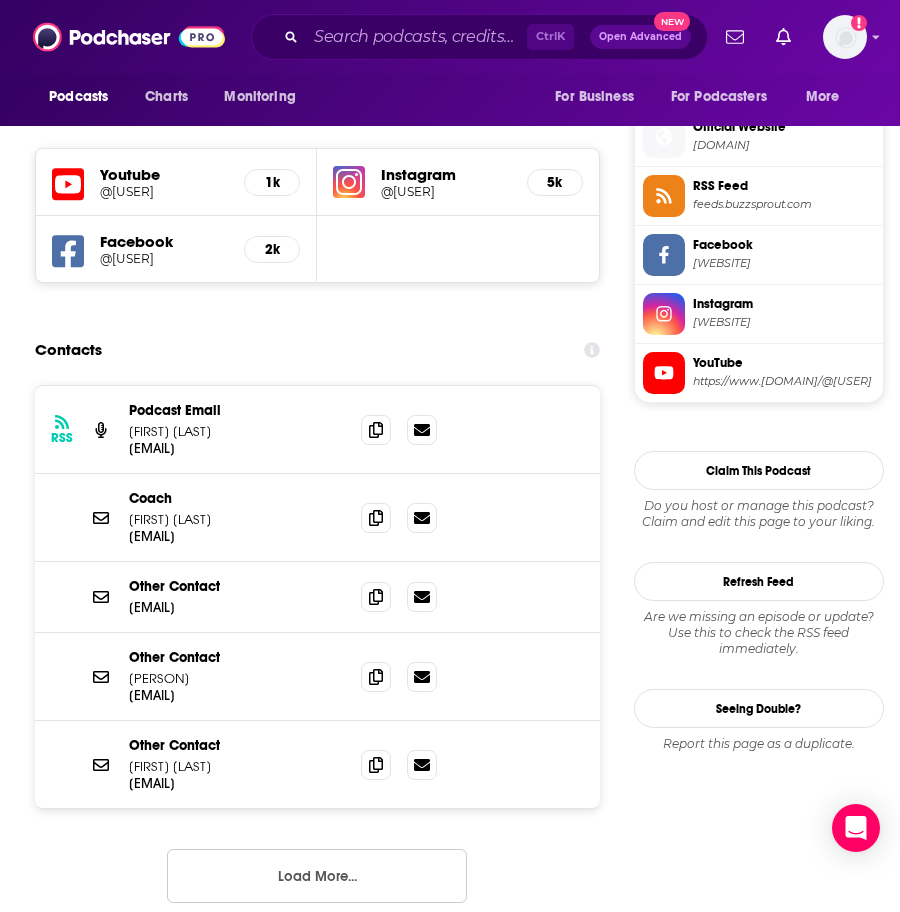 scroll, scrollTop: 1800, scrollLeft: 0, axis: vertical 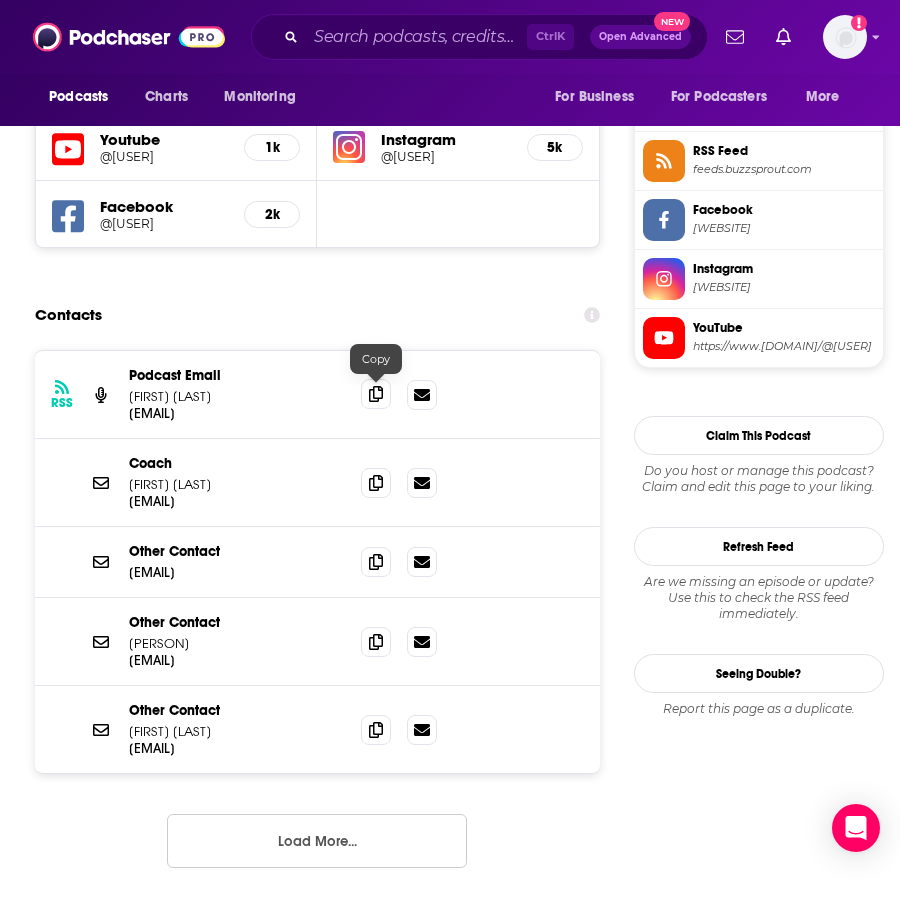 click at bounding box center (376, 394) 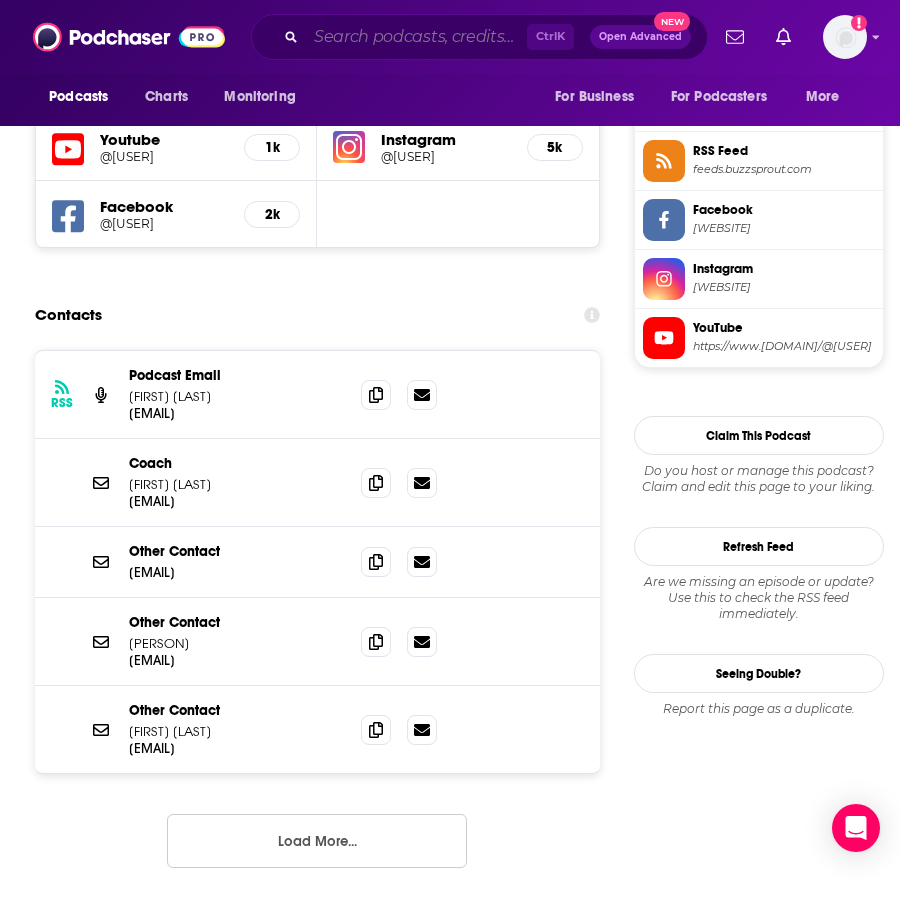 click at bounding box center (416, 37) 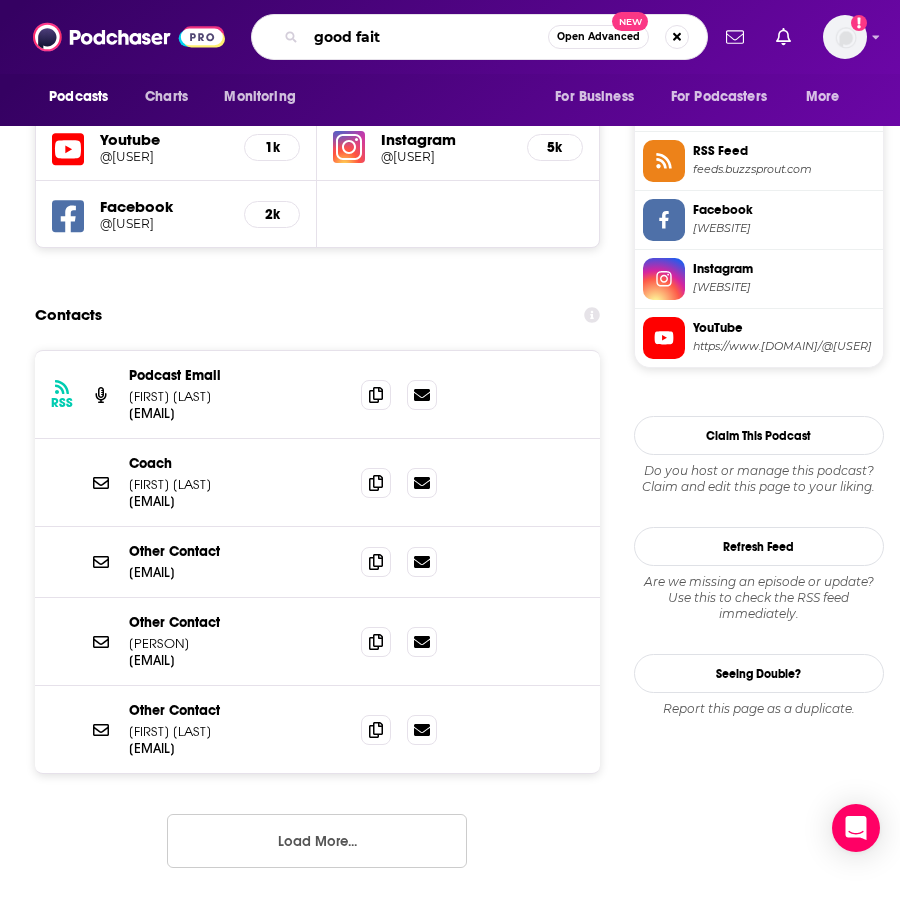 type on "good faith" 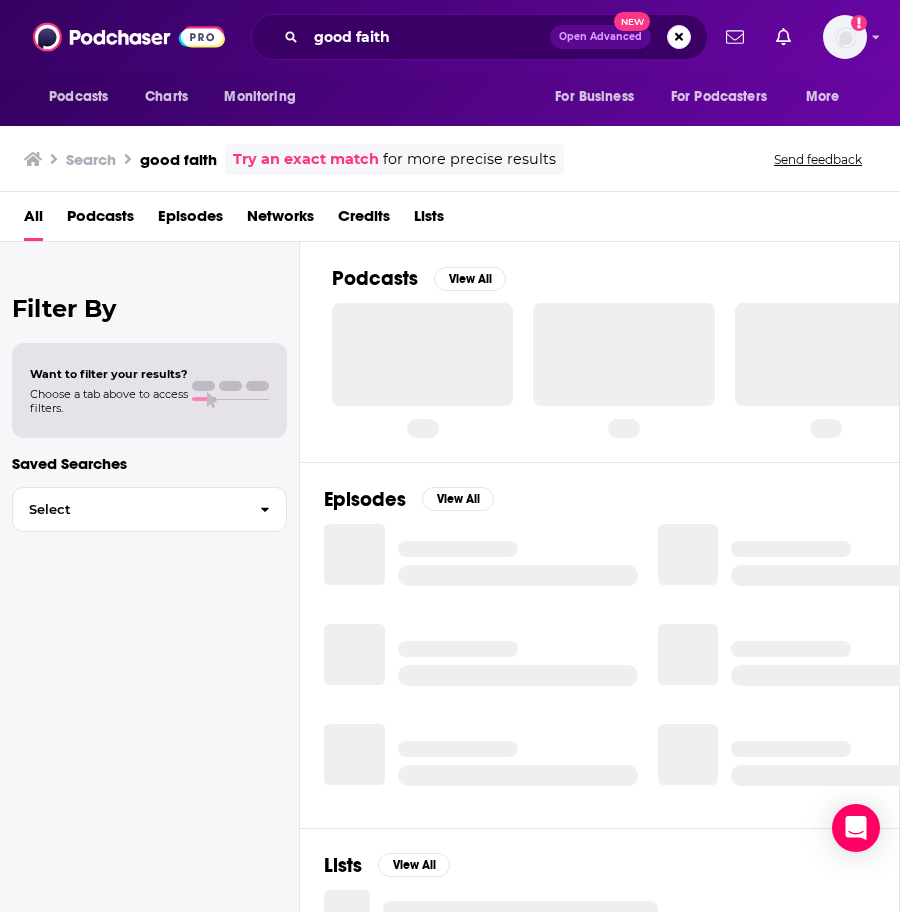 scroll, scrollTop: 0, scrollLeft: 0, axis: both 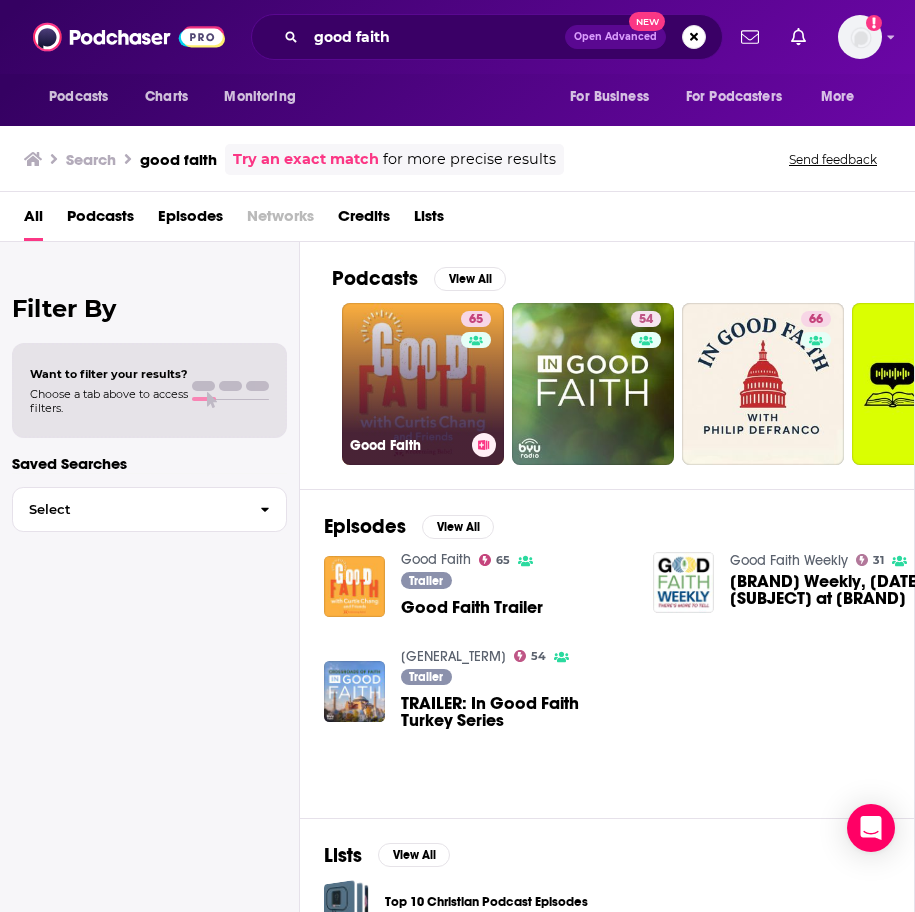 click on "[NUMBER] [GENERAL_TERM]" at bounding box center (423, 384) 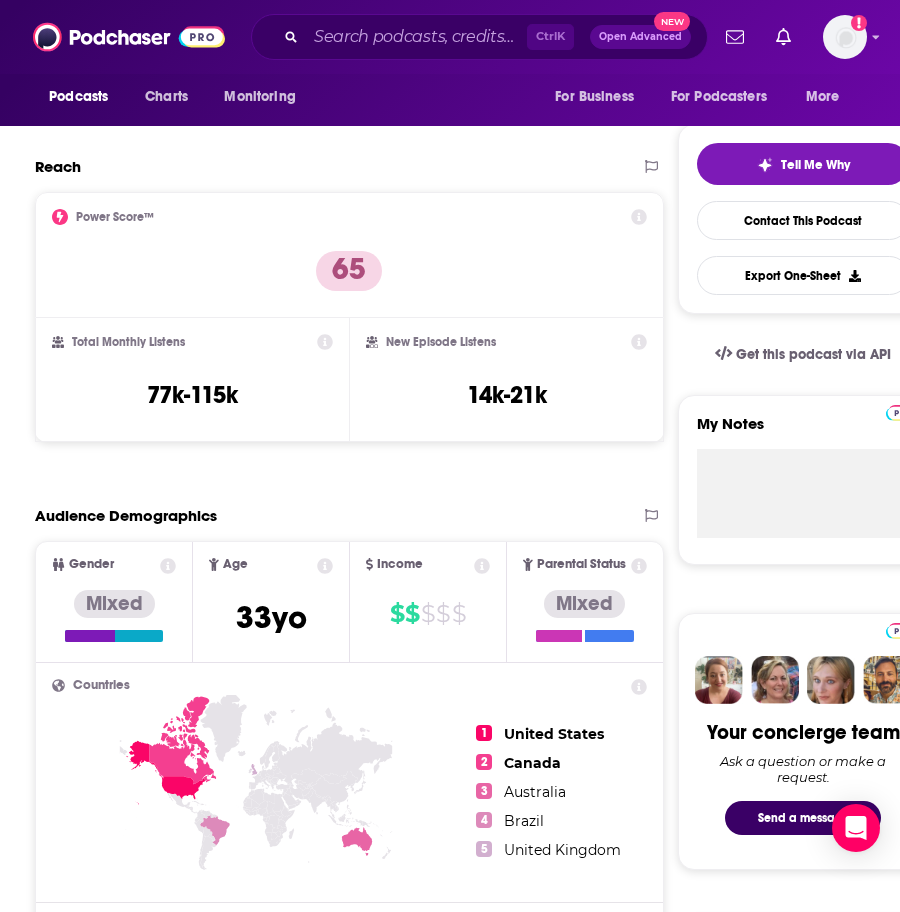 scroll, scrollTop: 0, scrollLeft: 0, axis: both 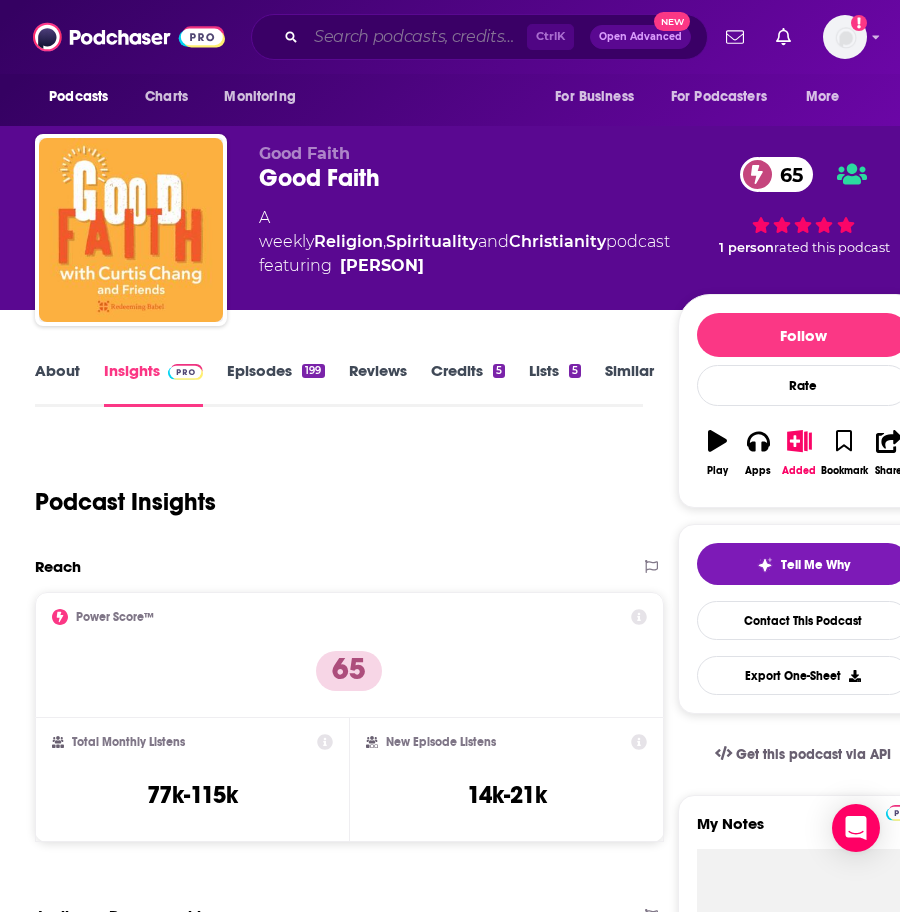 click at bounding box center [416, 37] 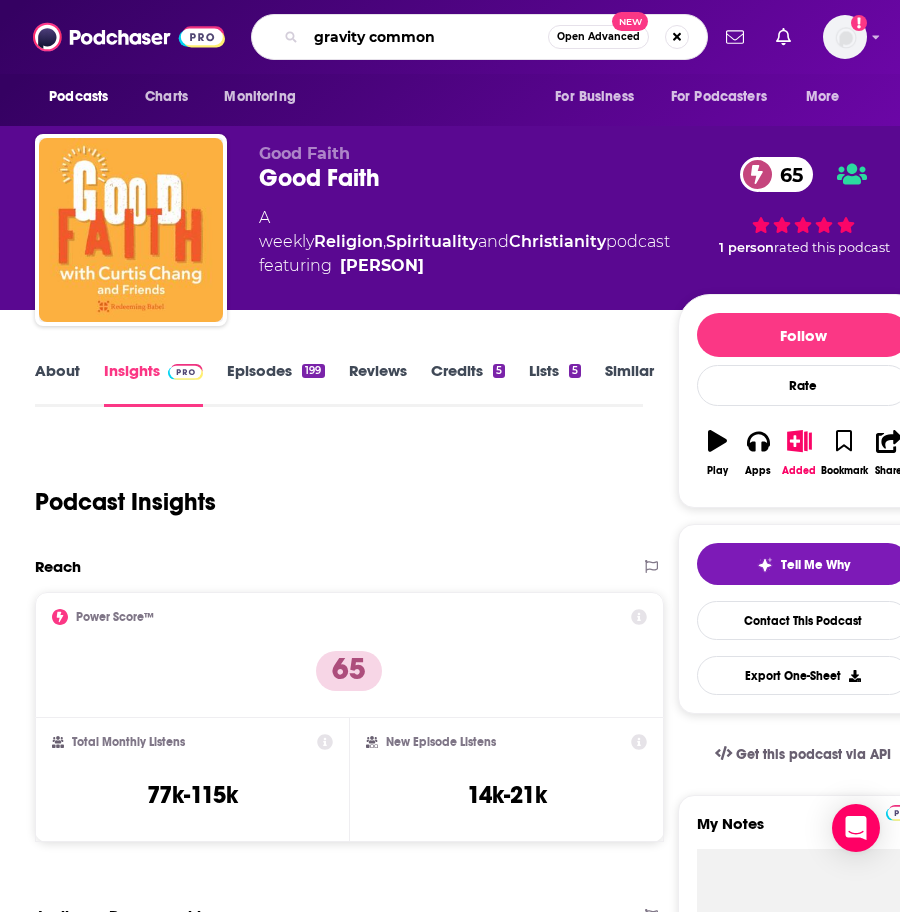 type on "gravity commons" 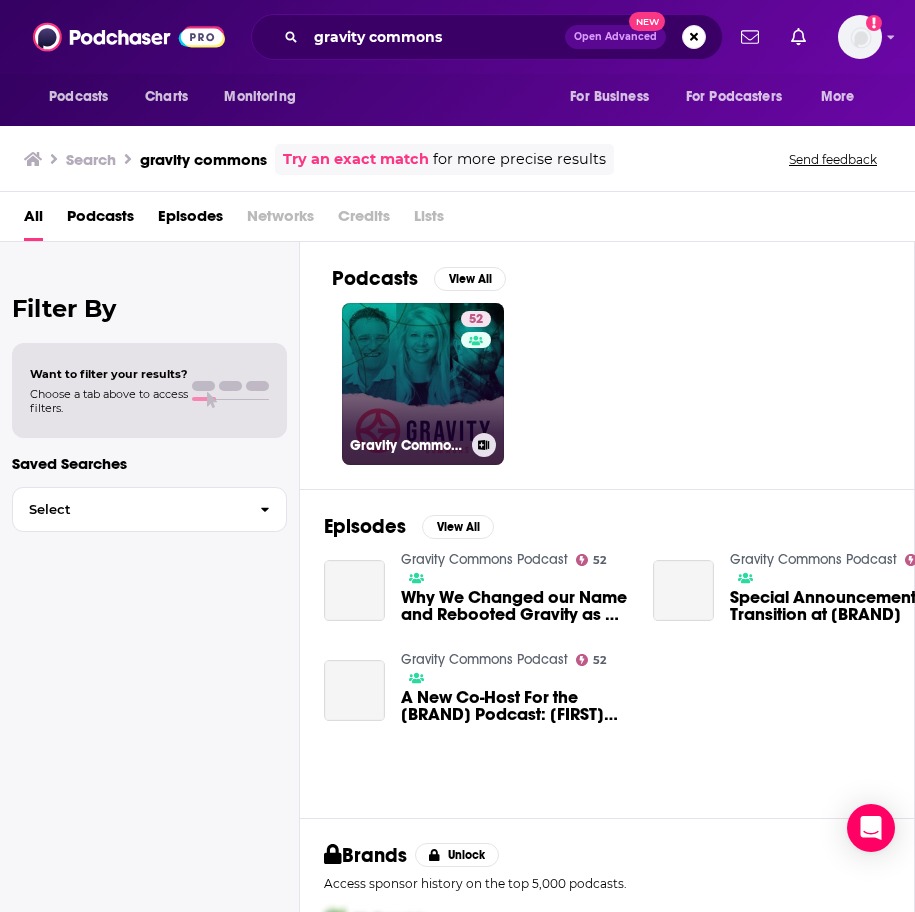 click on "52 Gravity Commons Podcast" at bounding box center [423, 384] 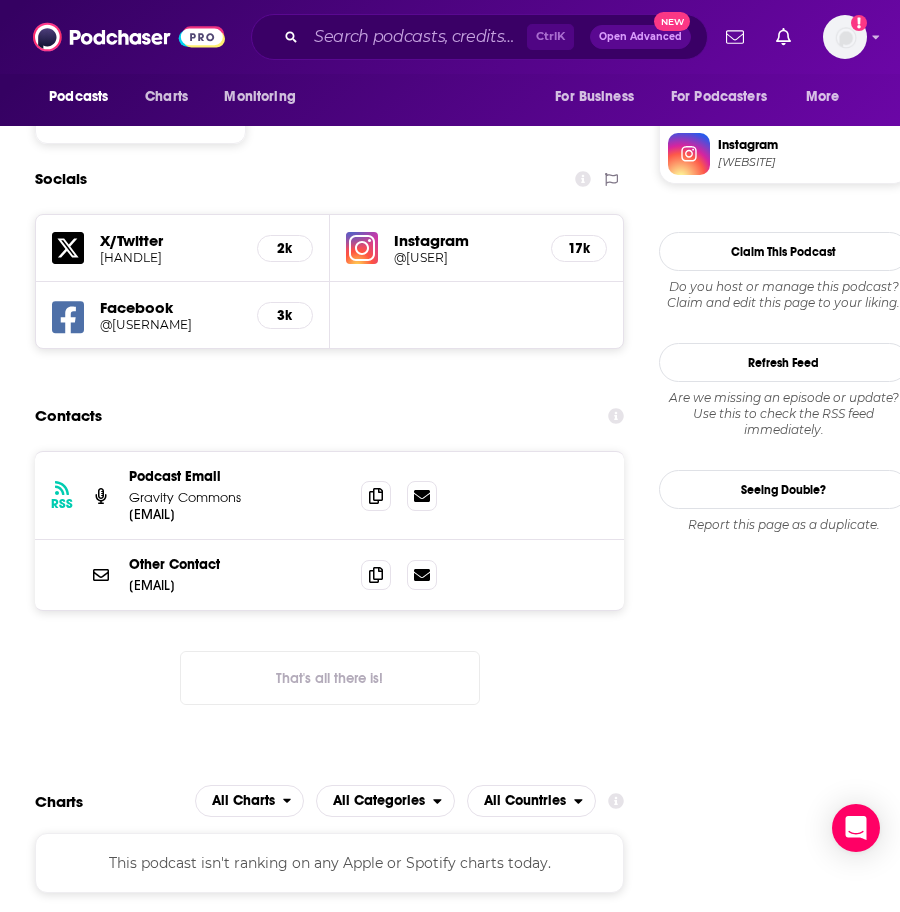 scroll, scrollTop: 1800, scrollLeft: 0, axis: vertical 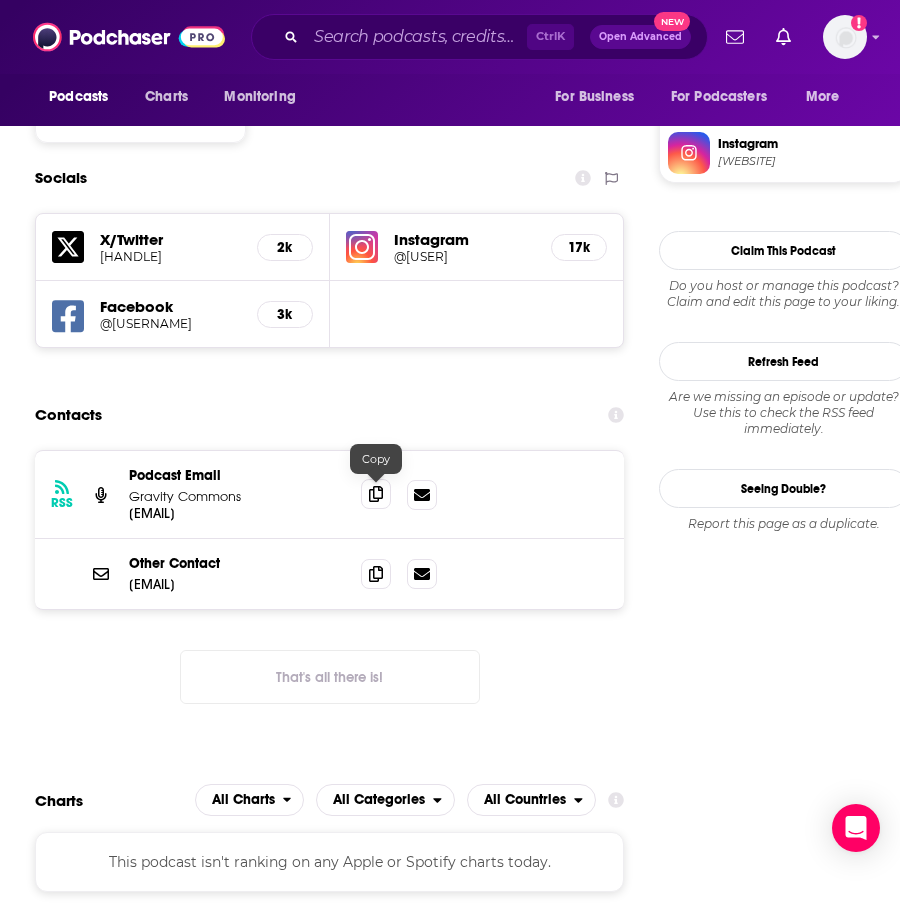 click 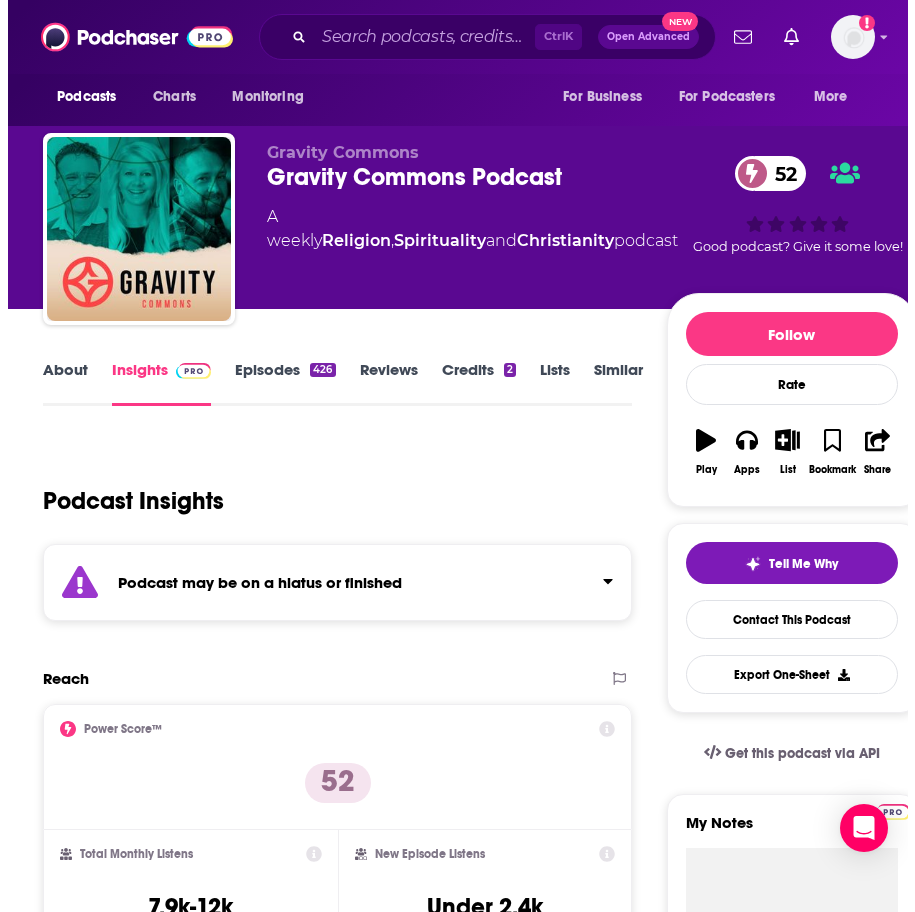 scroll, scrollTop: 0, scrollLeft: 0, axis: both 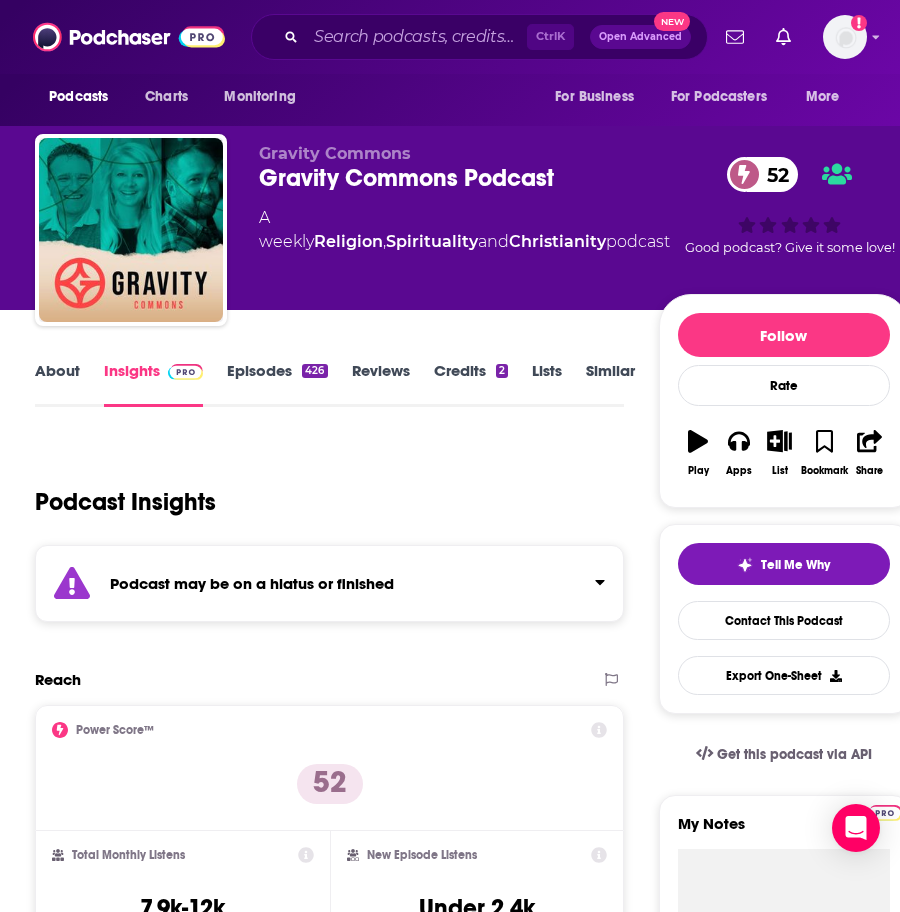 click on "Ctrl  K Open Advanced New" at bounding box center (479, 37) 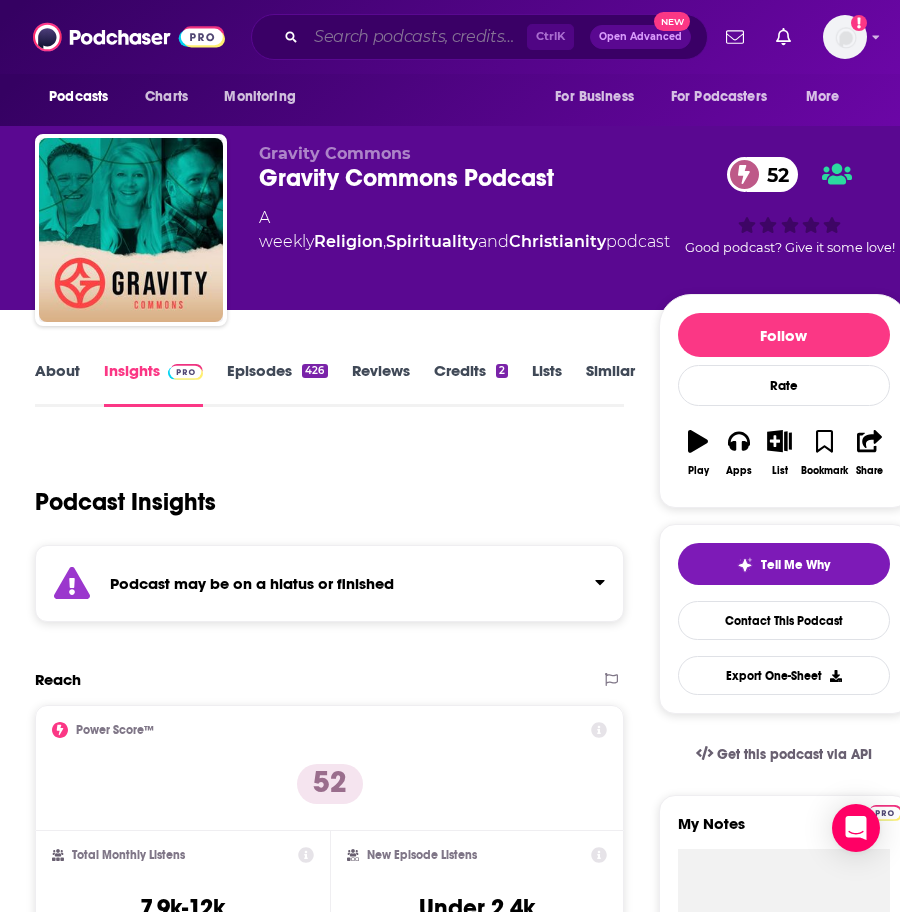 click at bounding box center (416, 37) 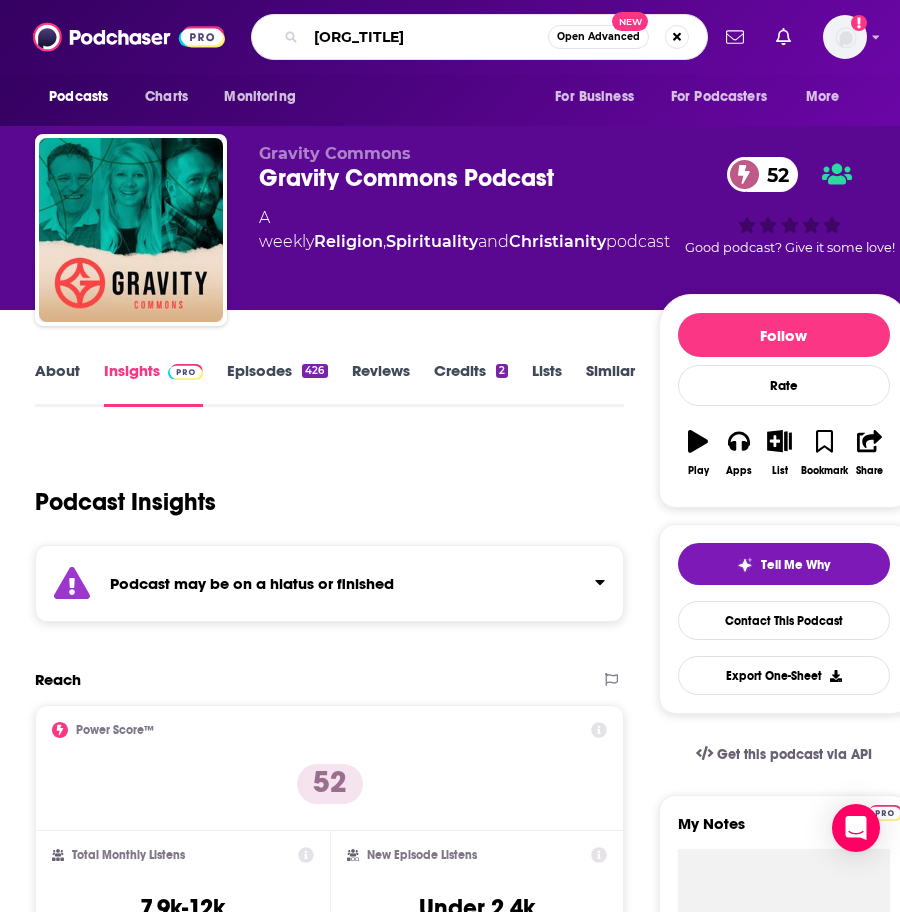 type on "institute for youth ministry" 